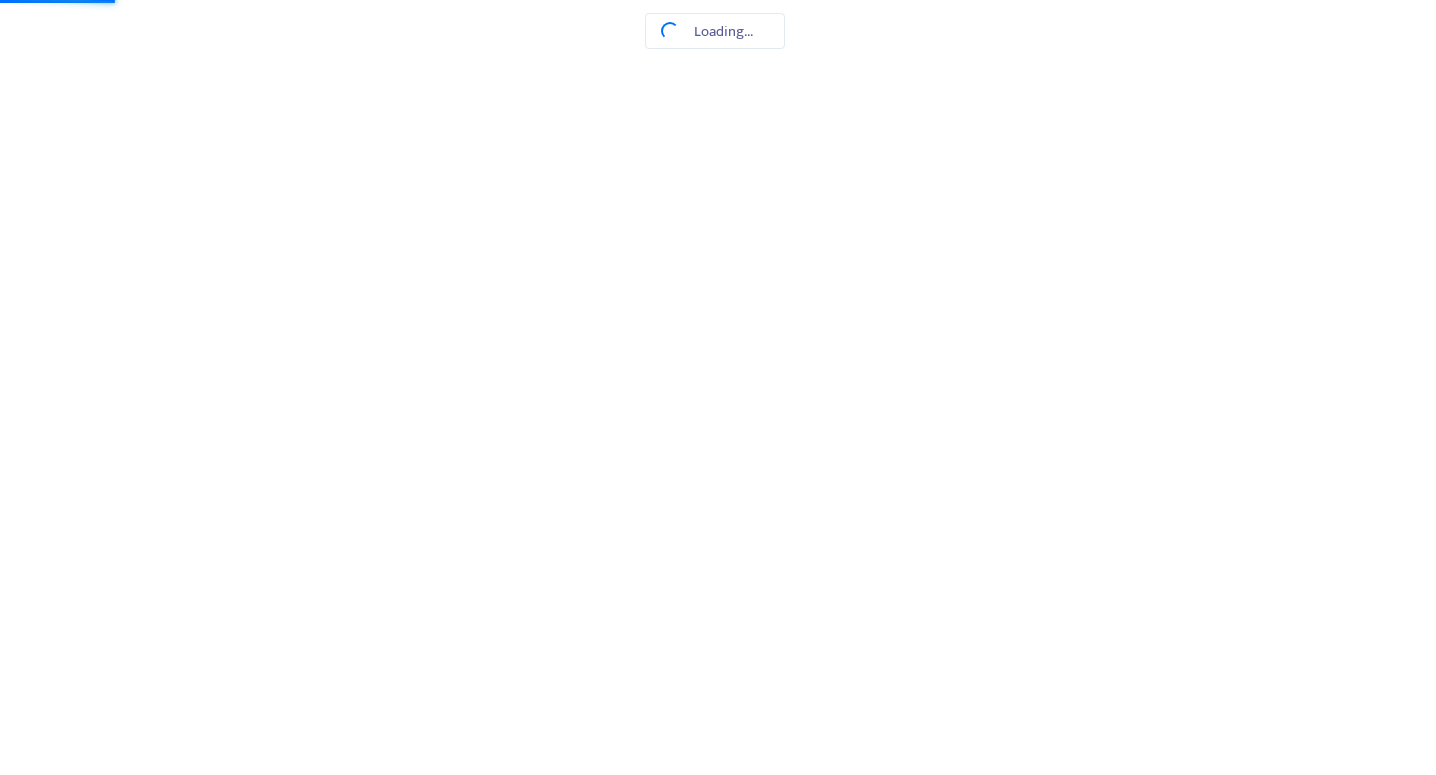 scroll, scrollTop: 0, scrollLeft: 0, axis: both 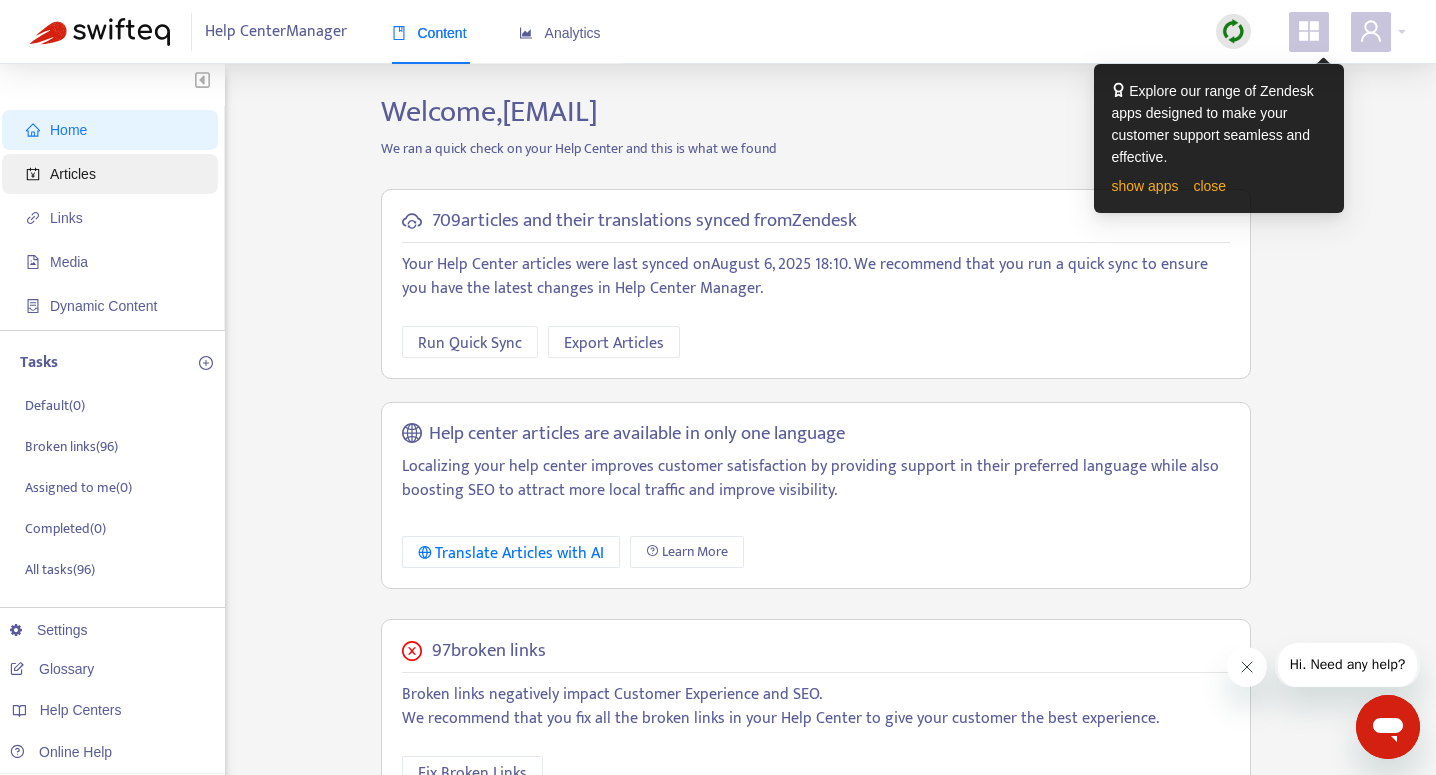 click on "Articles" at bounding box center [73, 174] 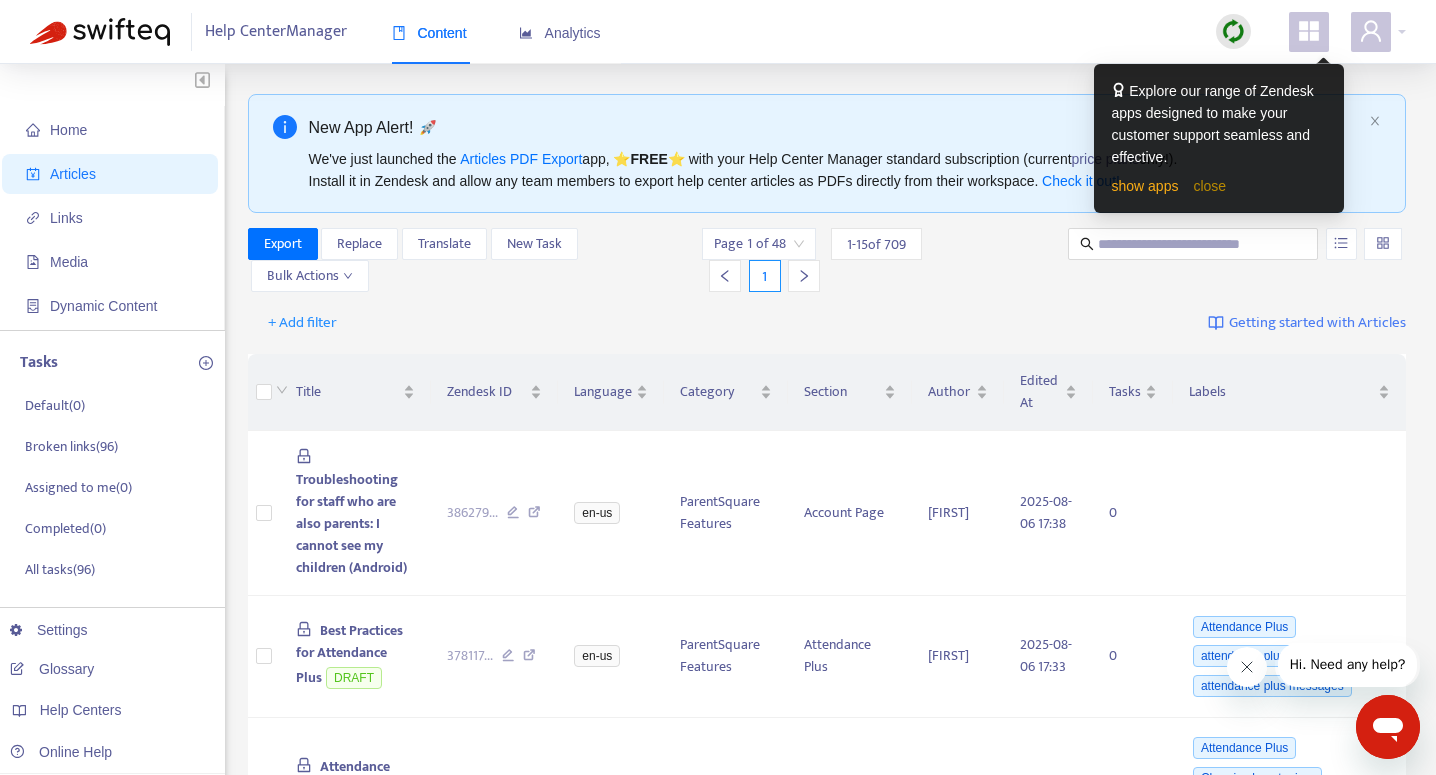 click on "close" at bounding box center [1209, 186] 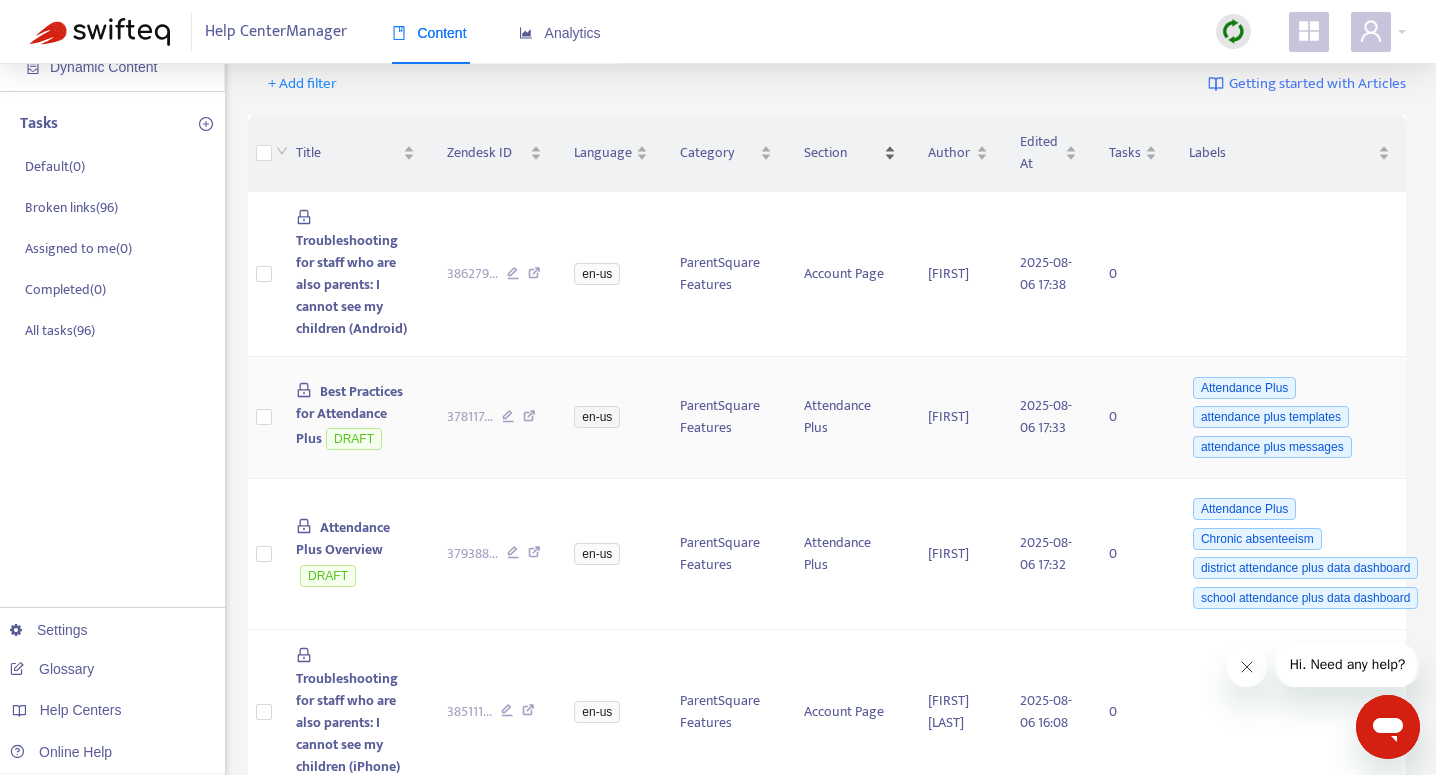 scroll, scrollTop: 0, scrollLeft: 0, axis: both 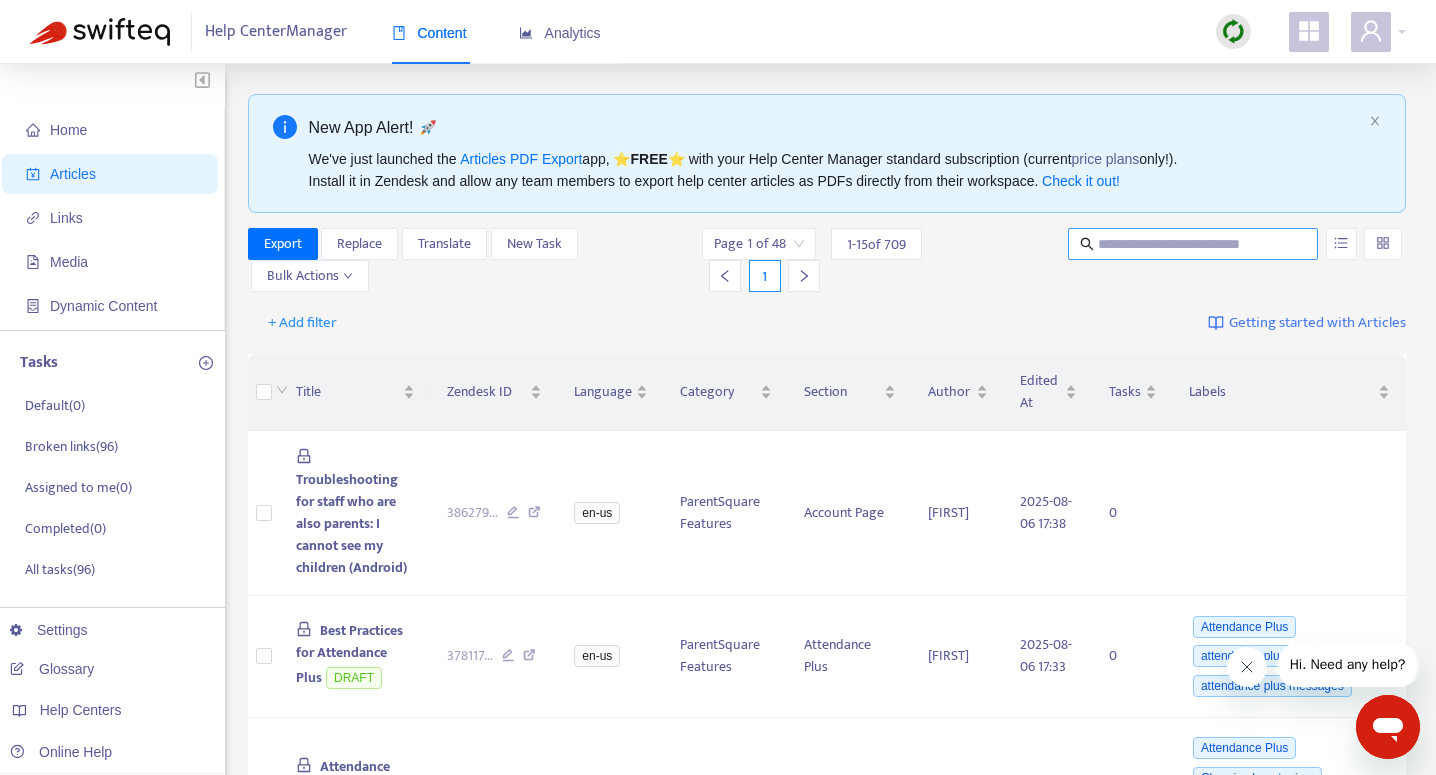 click at bounding box center (1194, 244) 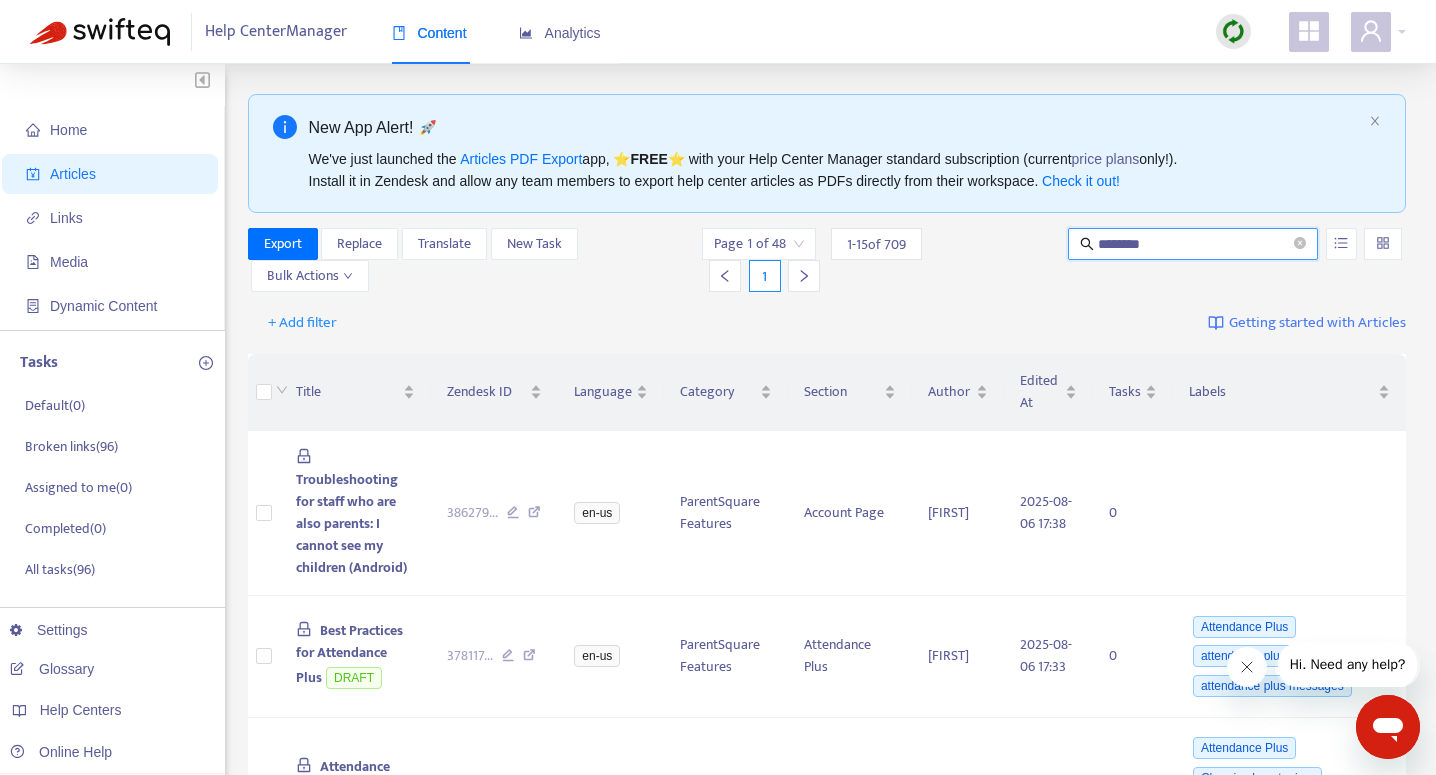 type on "********" 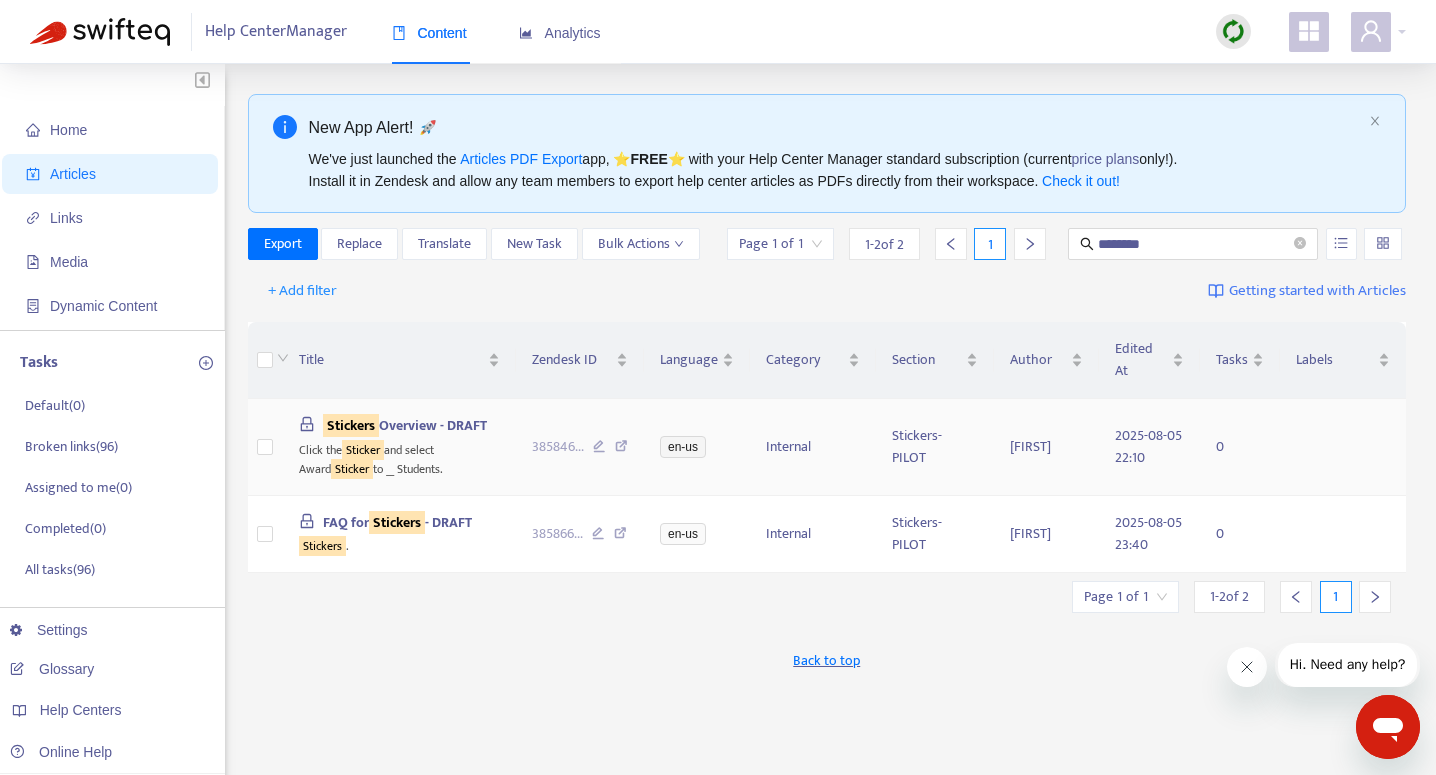 click on "Stickers" at bounding box center (351, 425) 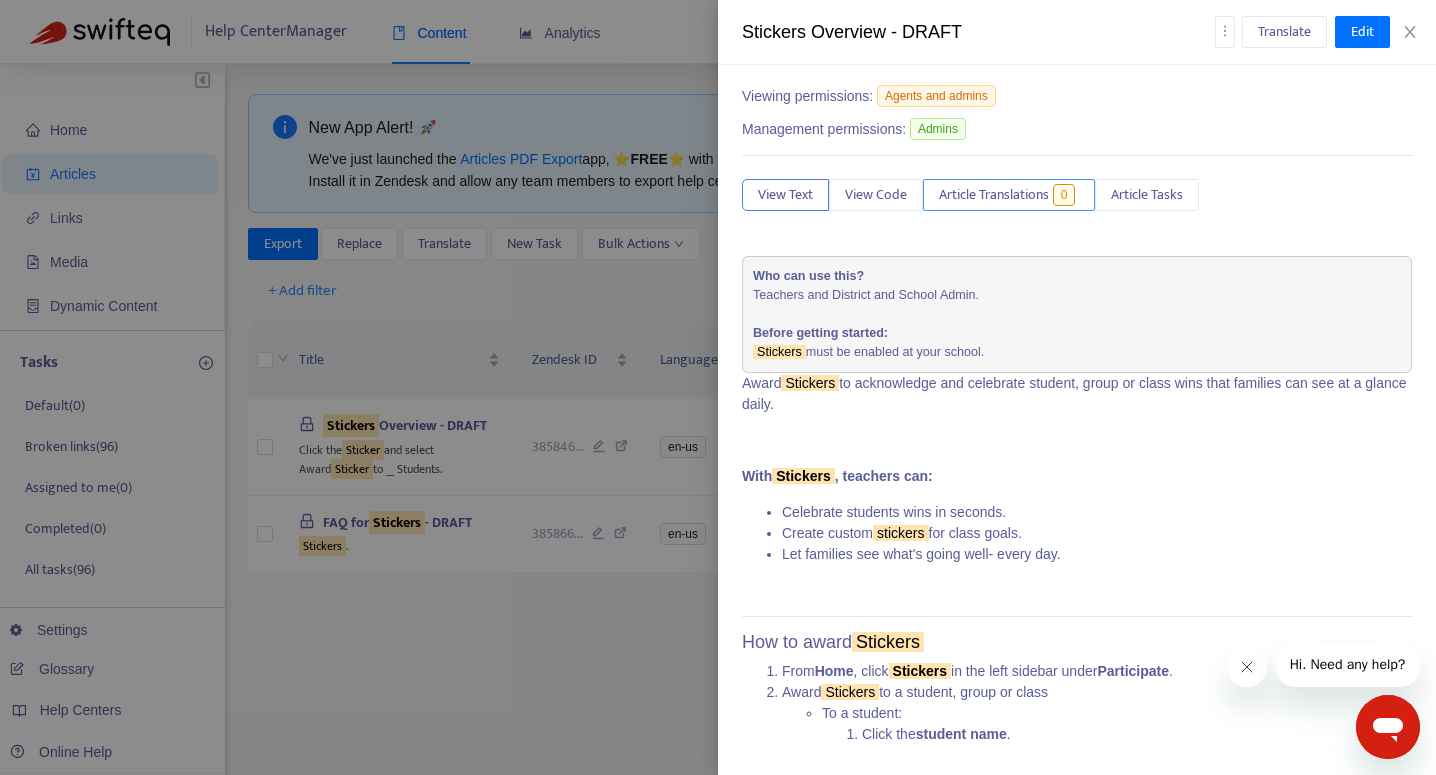 scroll, scrollTop: 0, scrollLeft: 0, axis: both 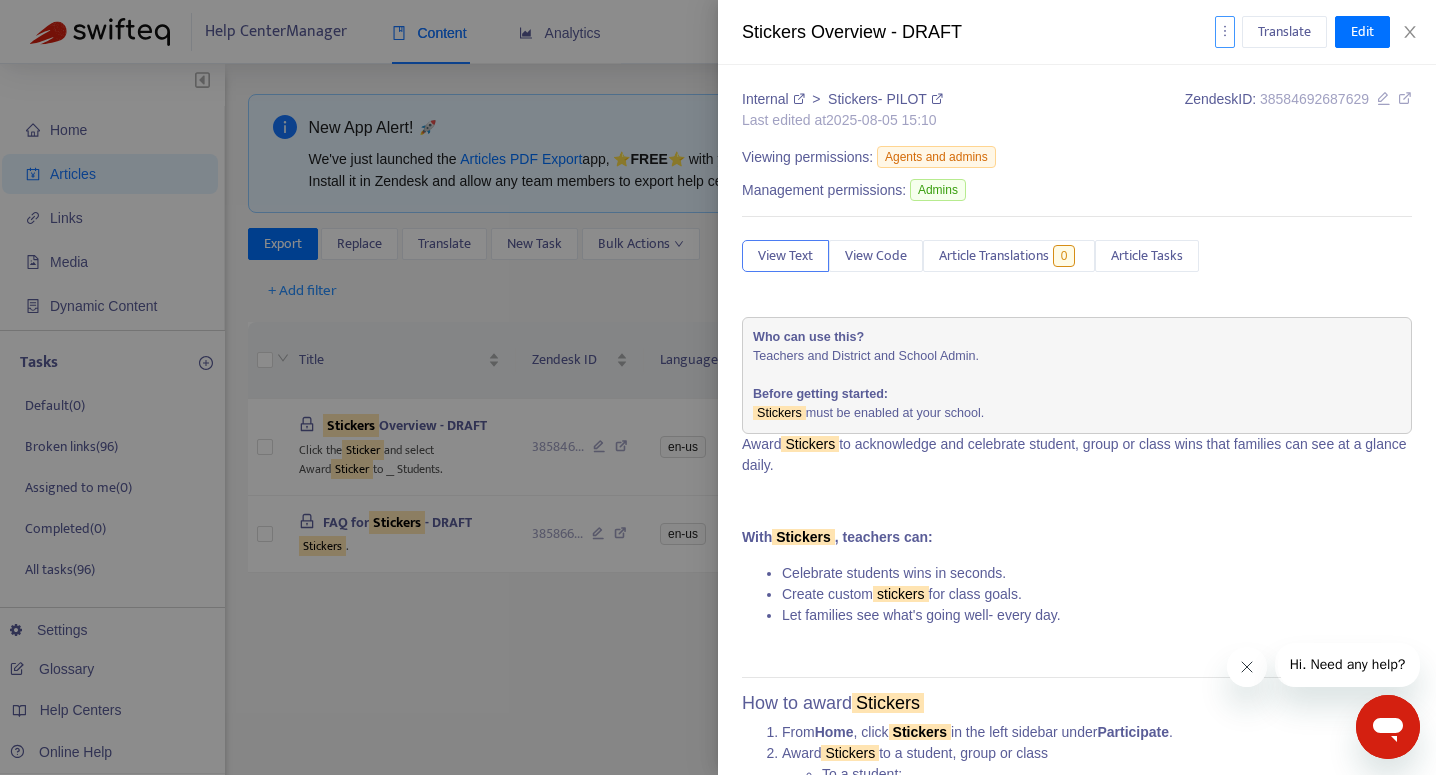 click 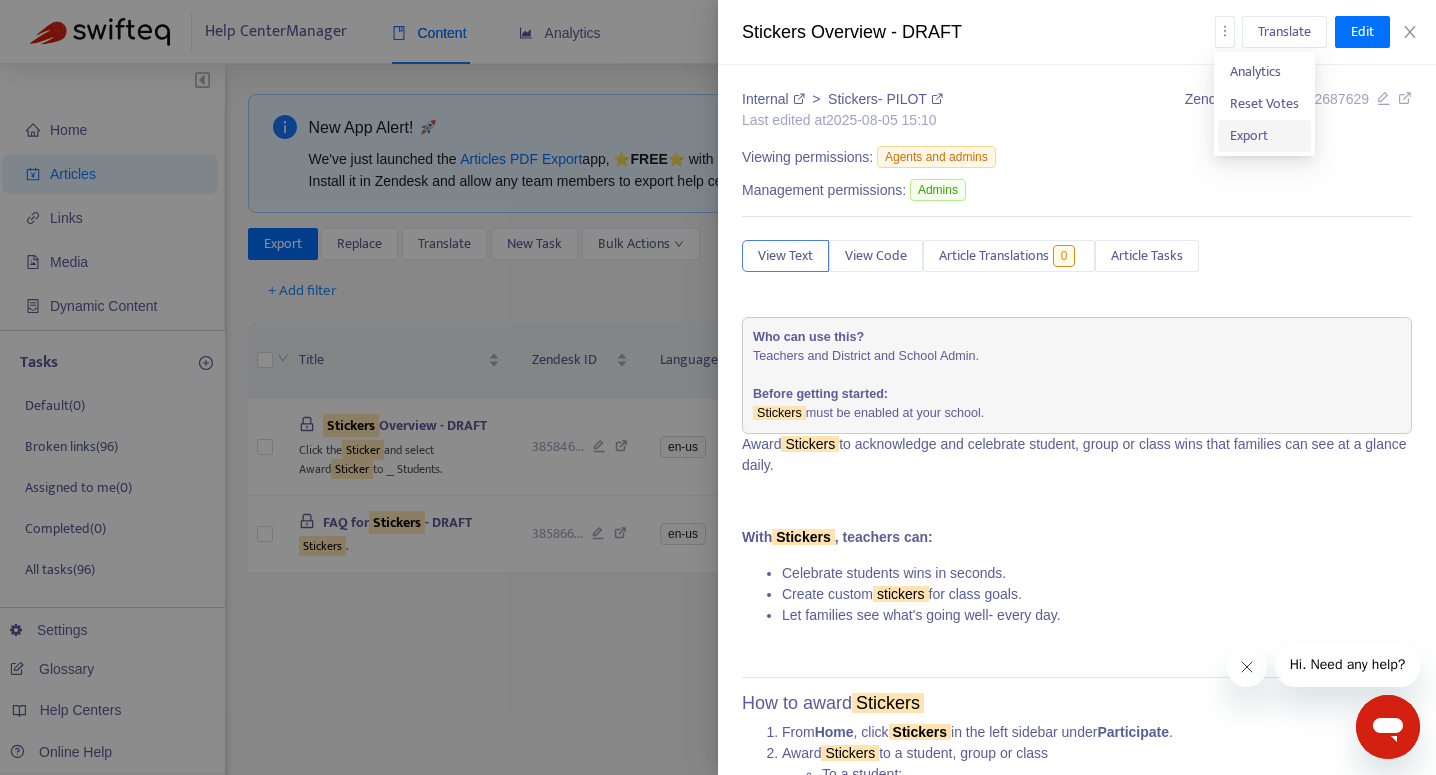 click on "Export" at bounding box center [1249, 135] 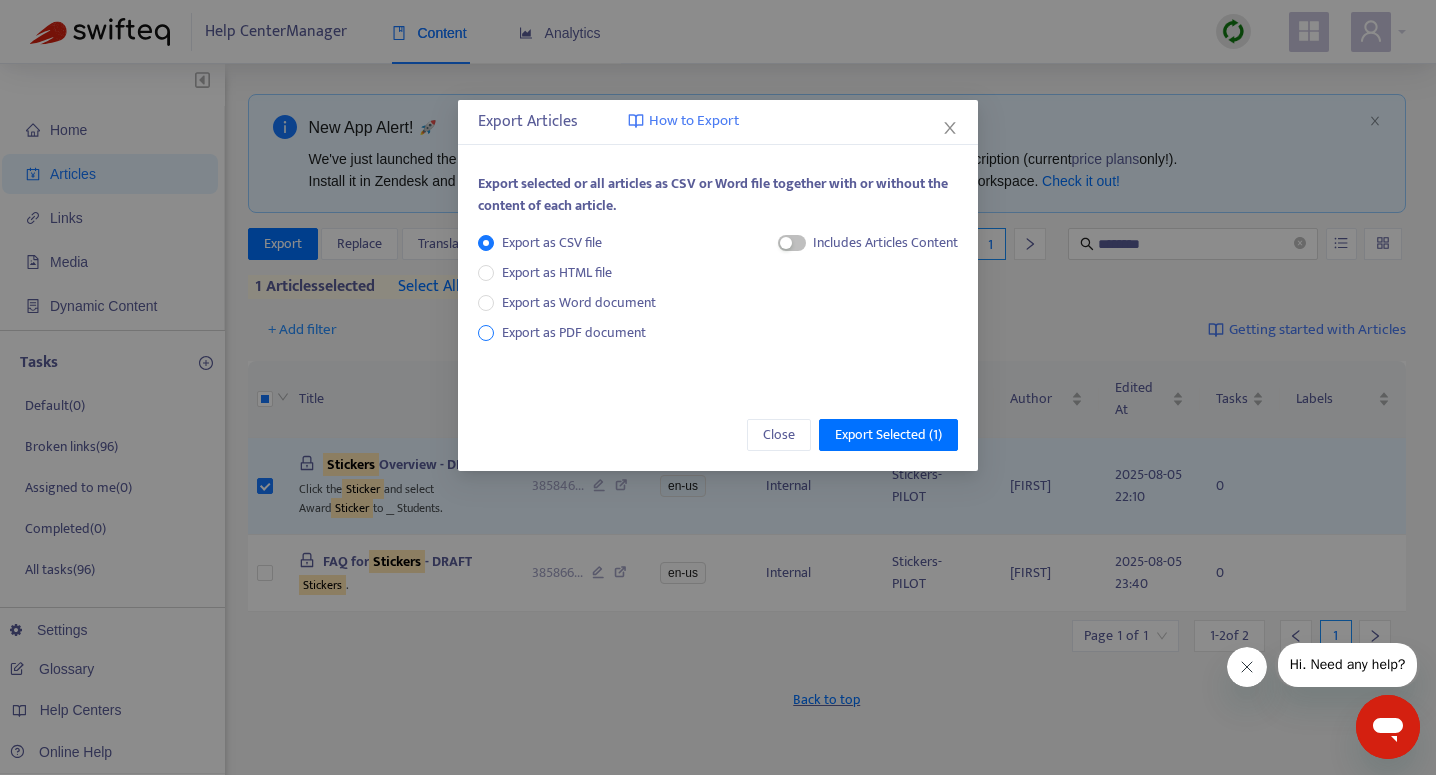click on "Export as PDF document" at bounding box center (574, 332) 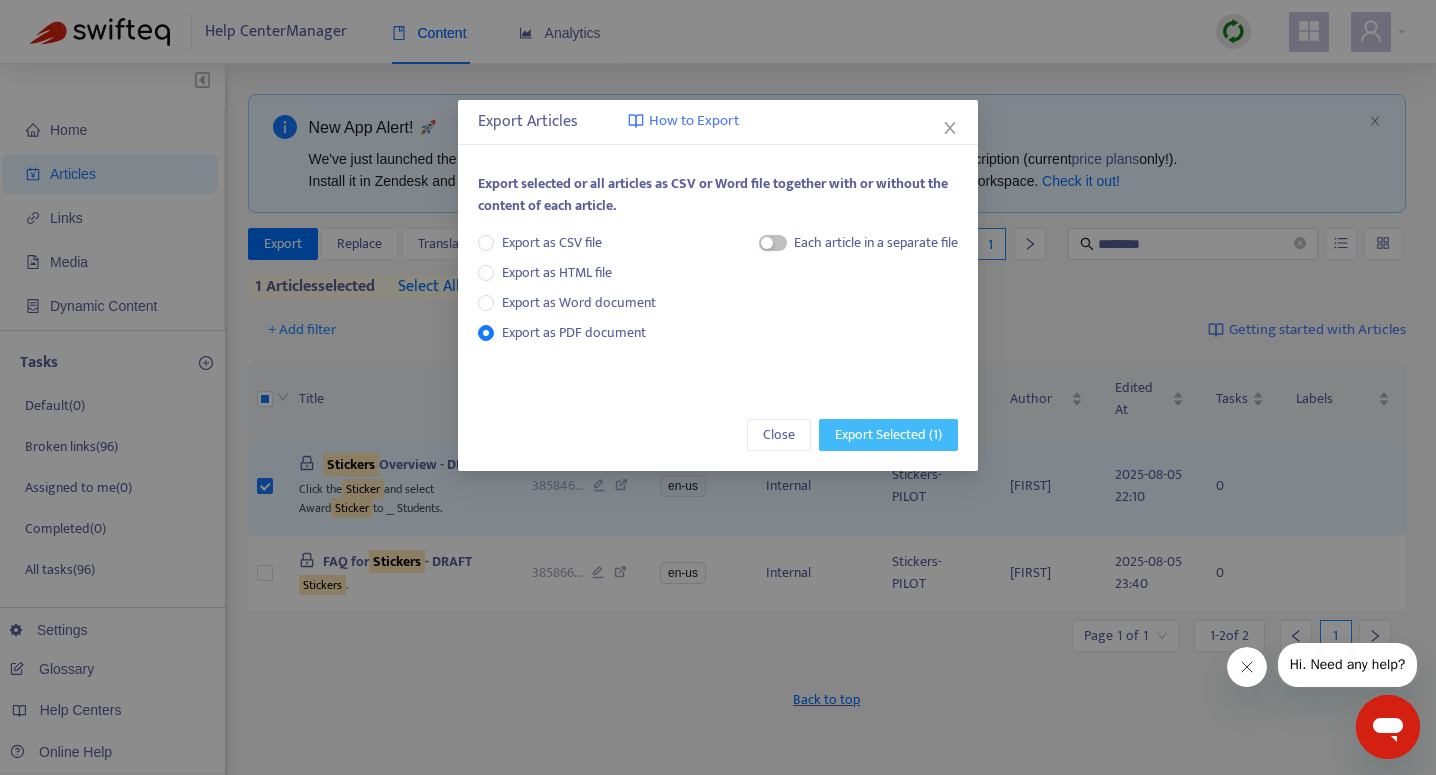click on "Export Selected ( 1 )" at bounding box center [888, 435] 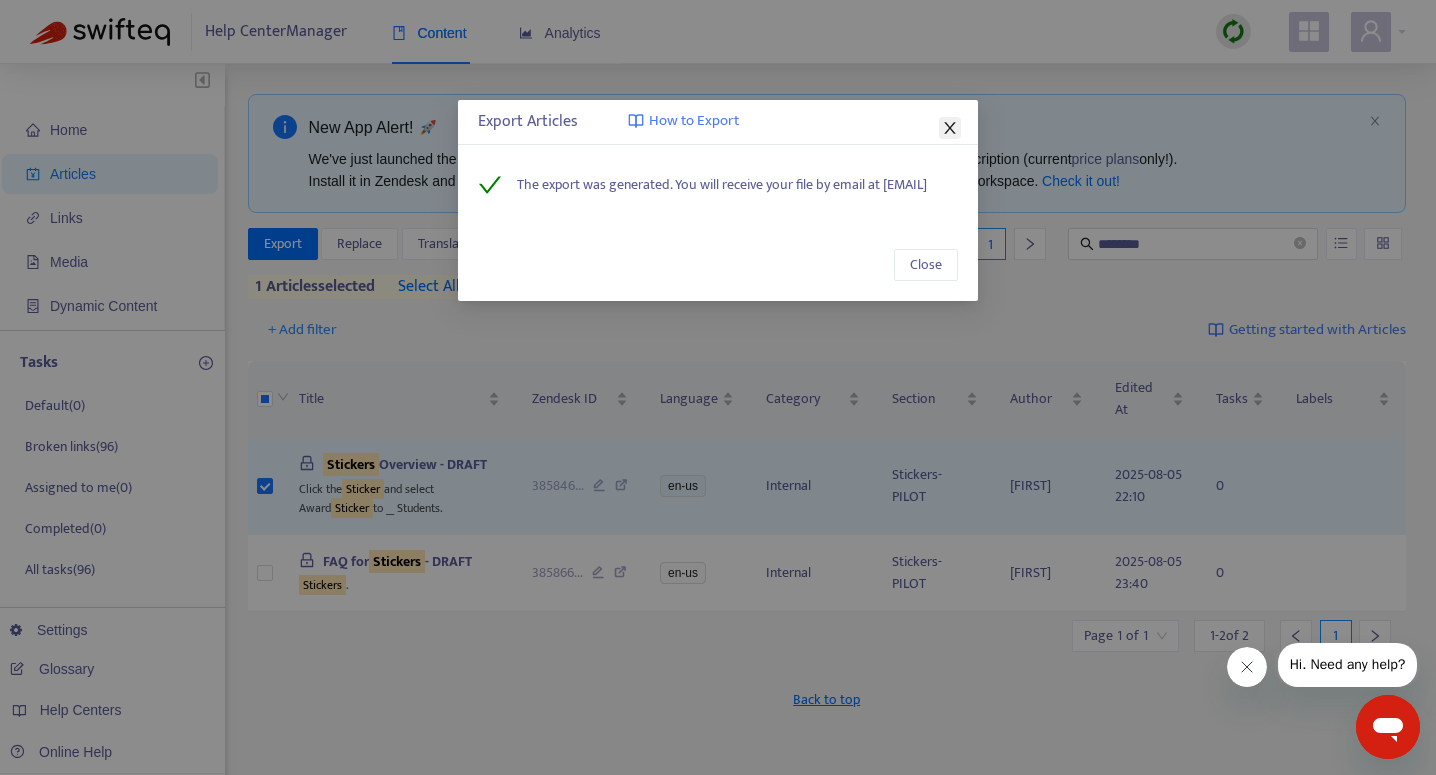 click 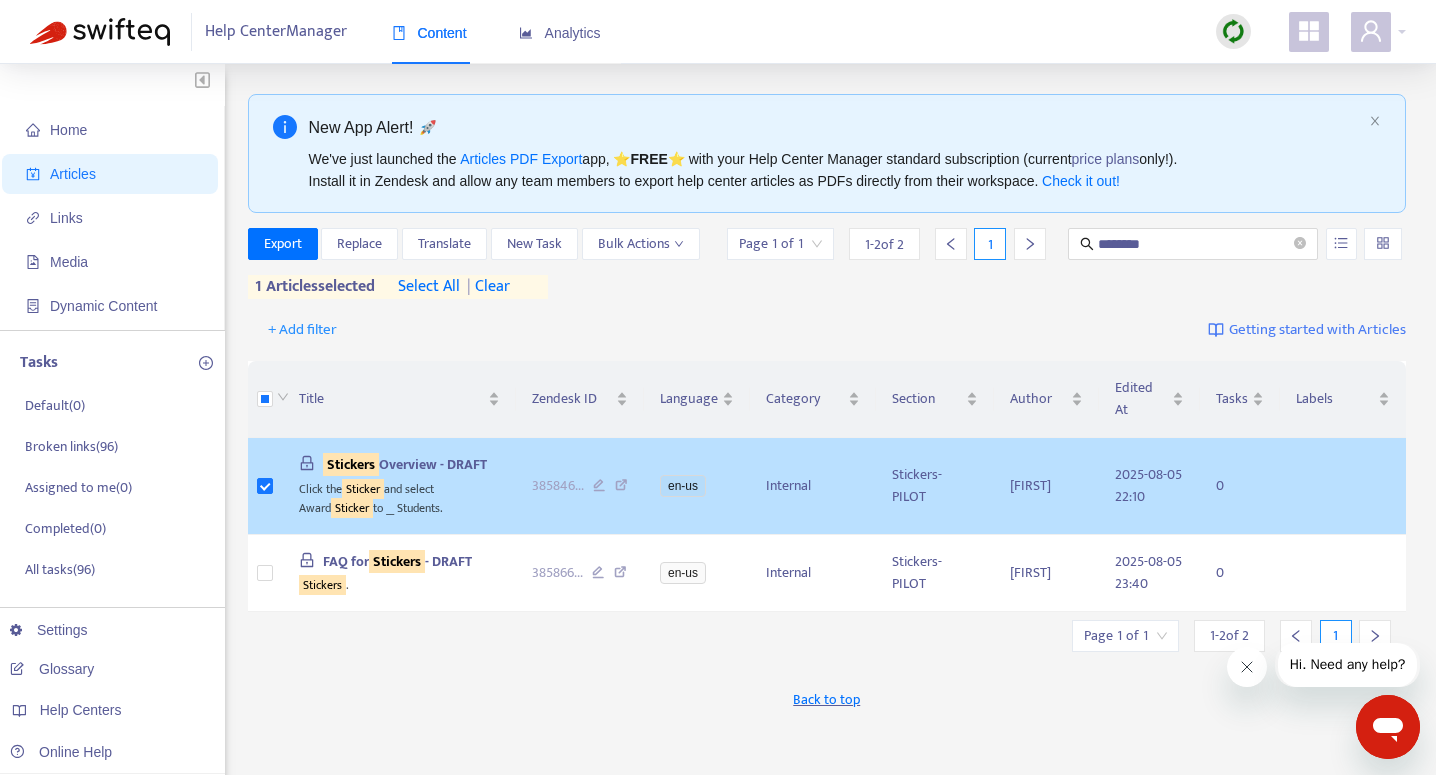 click on "Stickers" at bounding box center (351, 464) 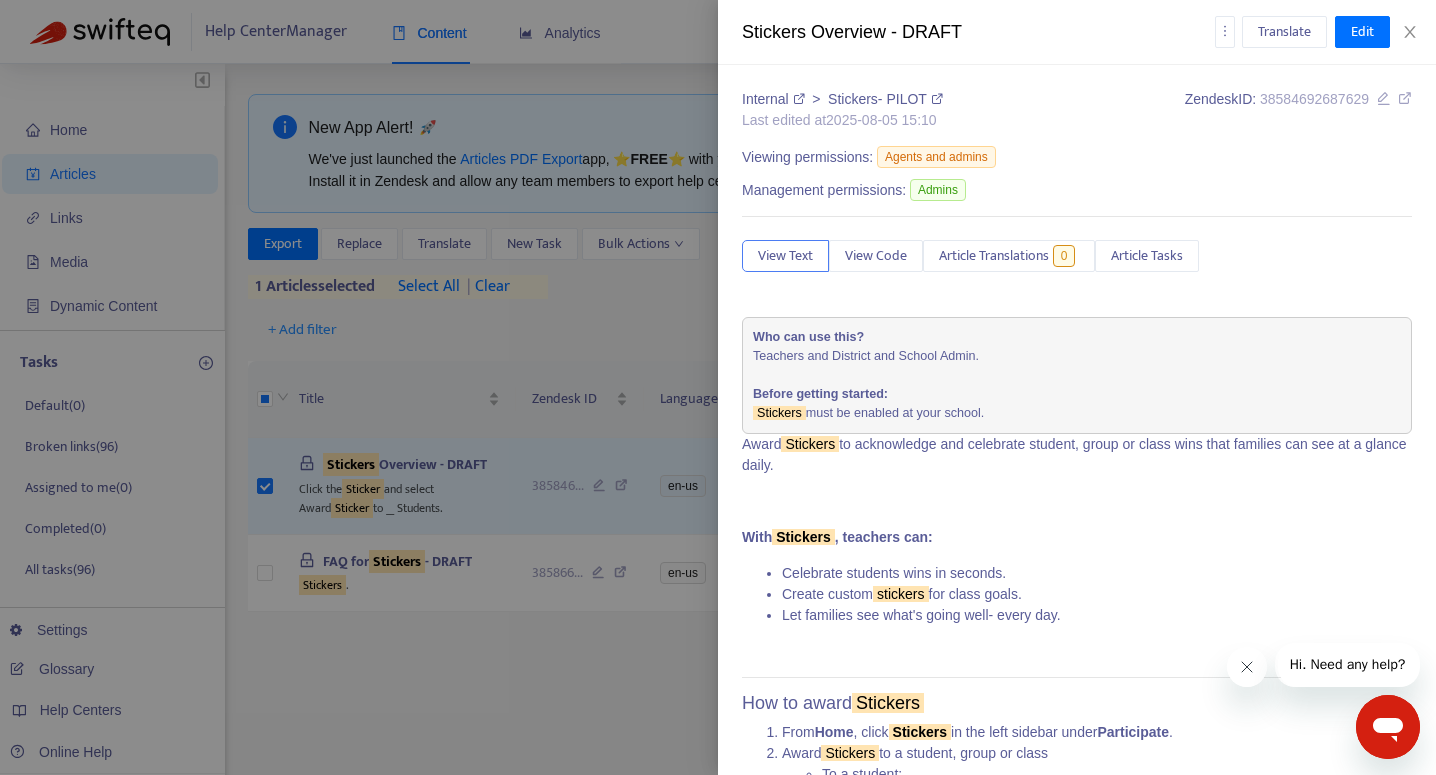 click at bounding box center [718, 387] 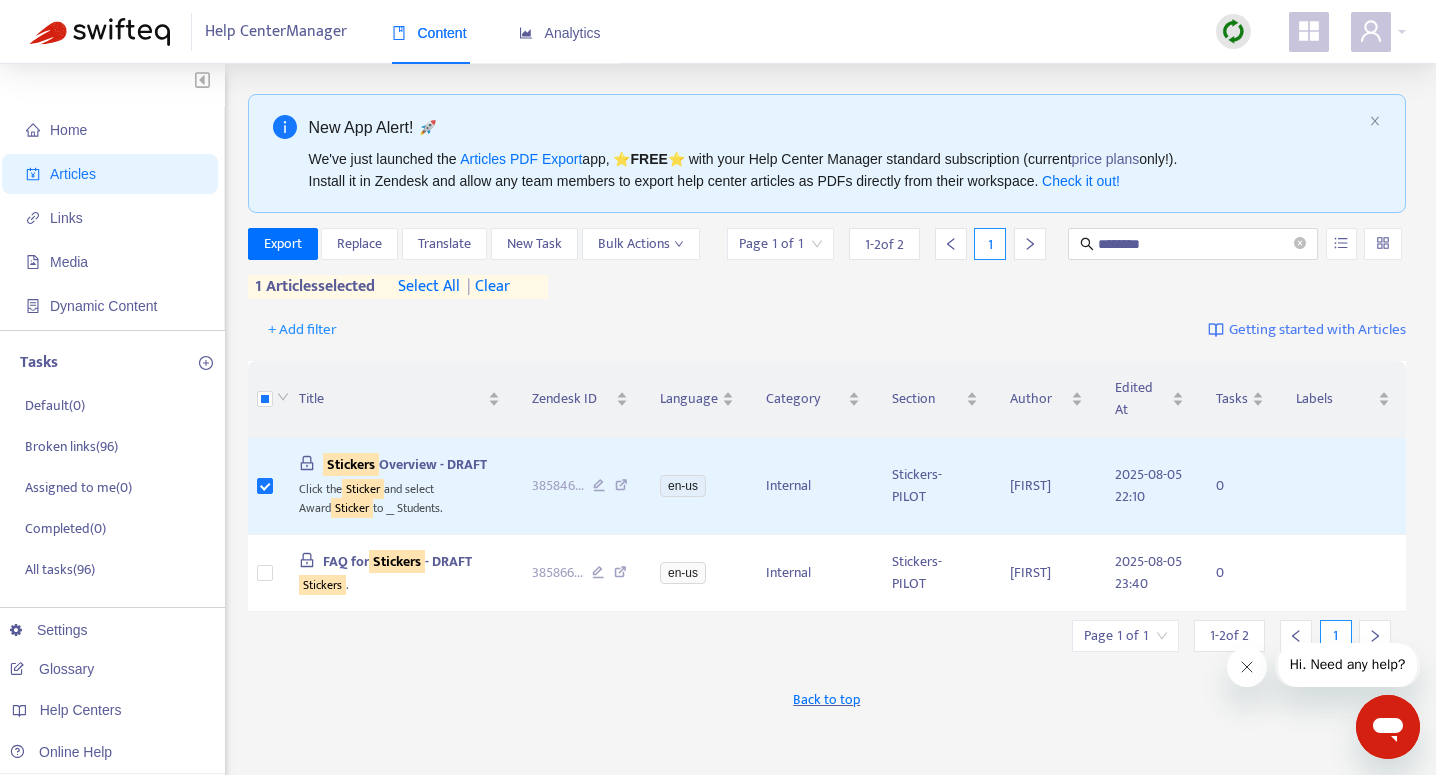 click on "Stickers" at bounding box center [351, 464] 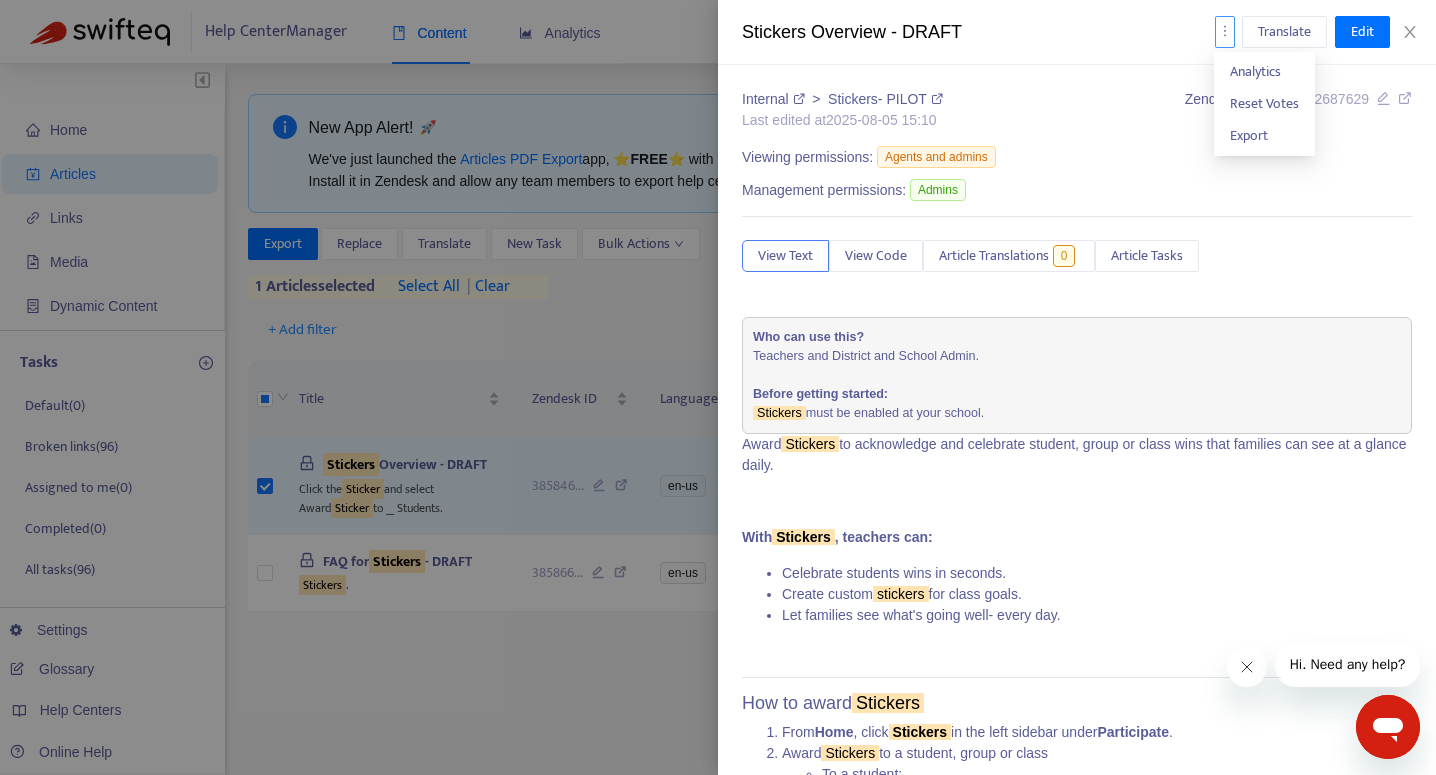 click 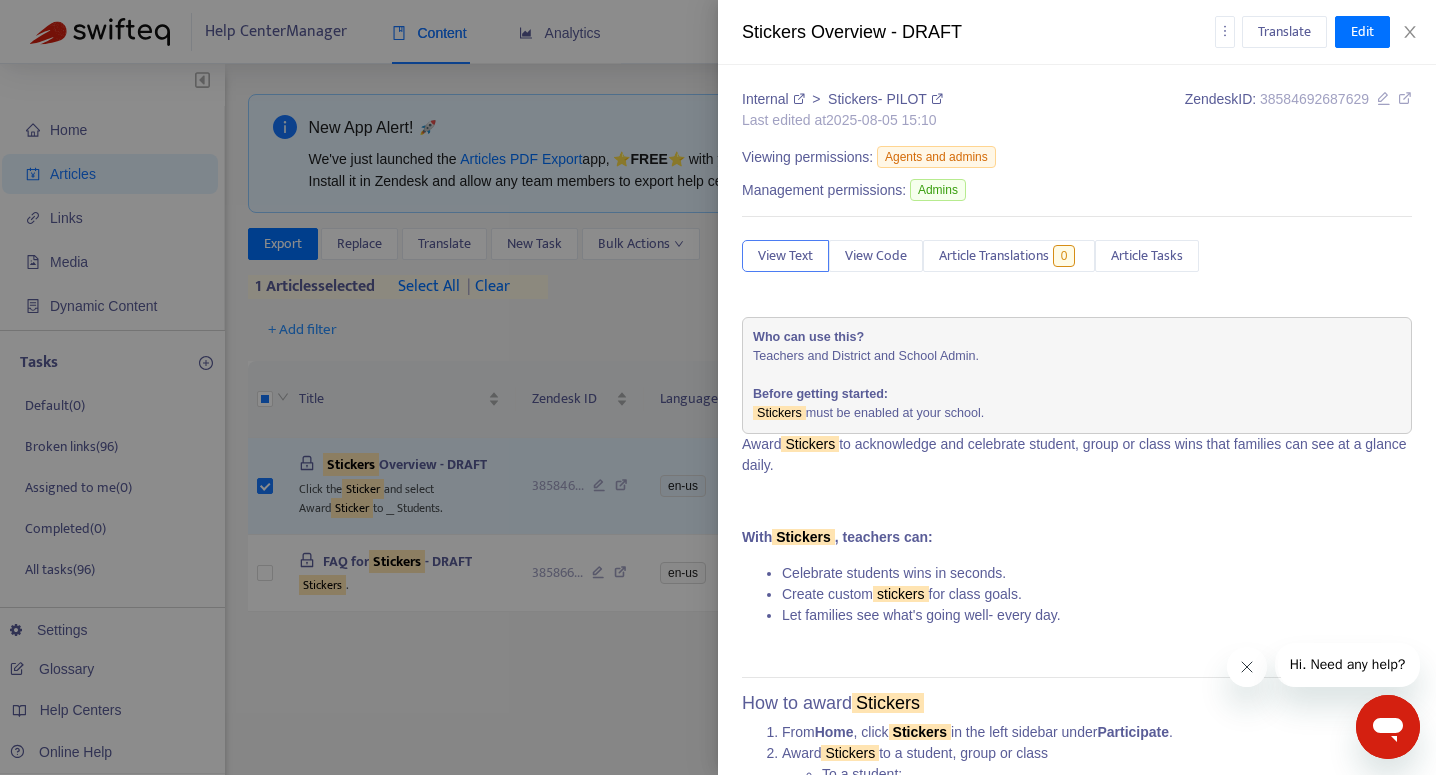 click on "Viewing permissions:  Agents and admins" at bounding box center [1077, 158] 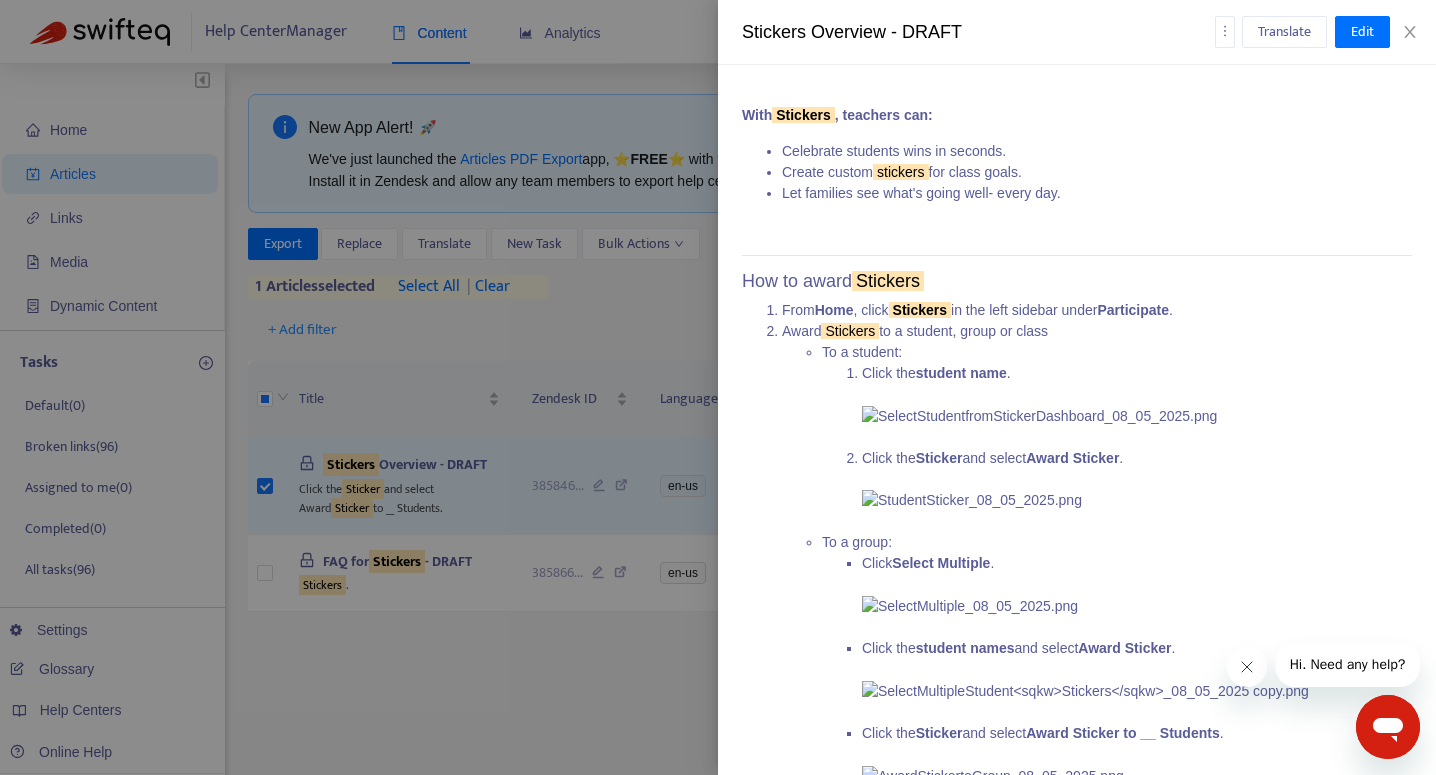 scroll, scrollTop: 0, scrollLeft: 0, axis: both 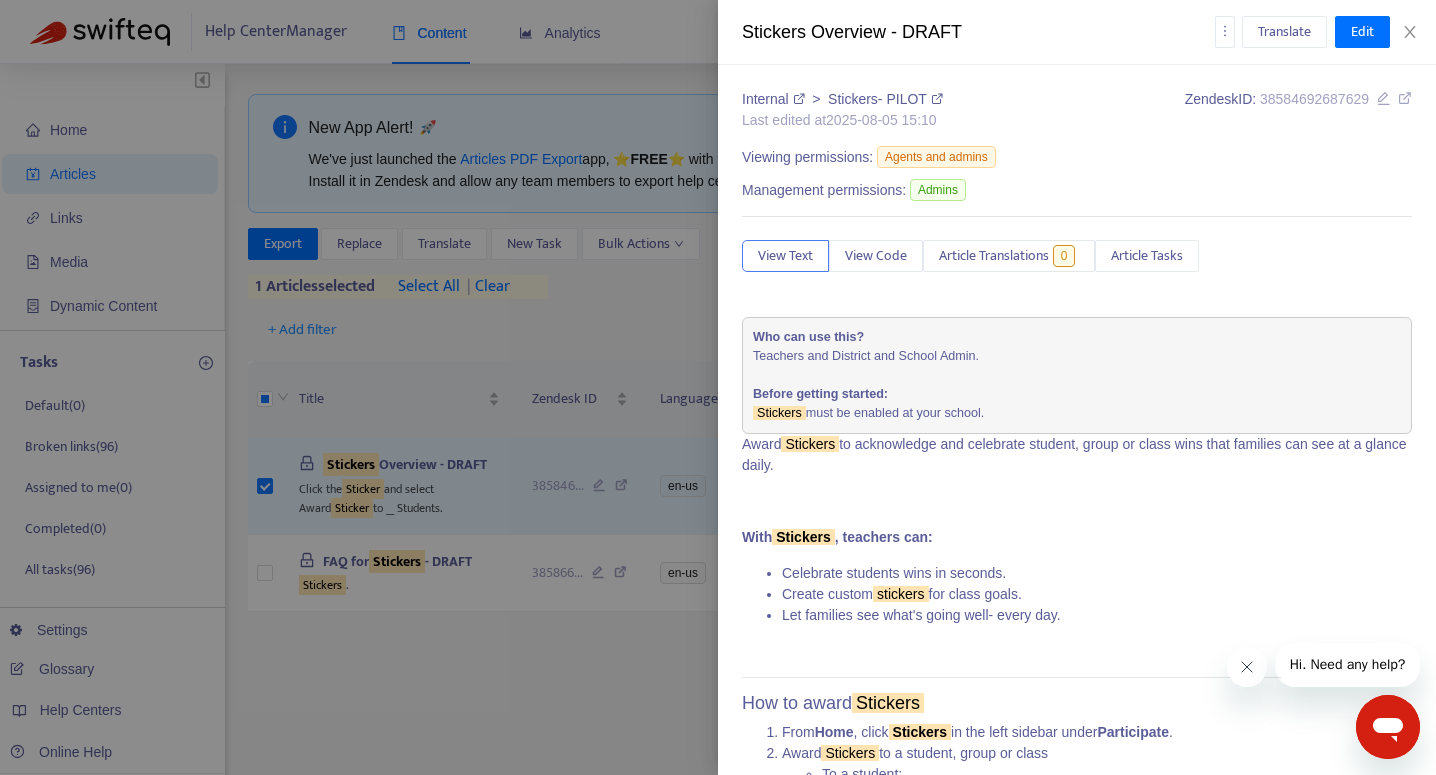 click at bounding box center (718, 387) 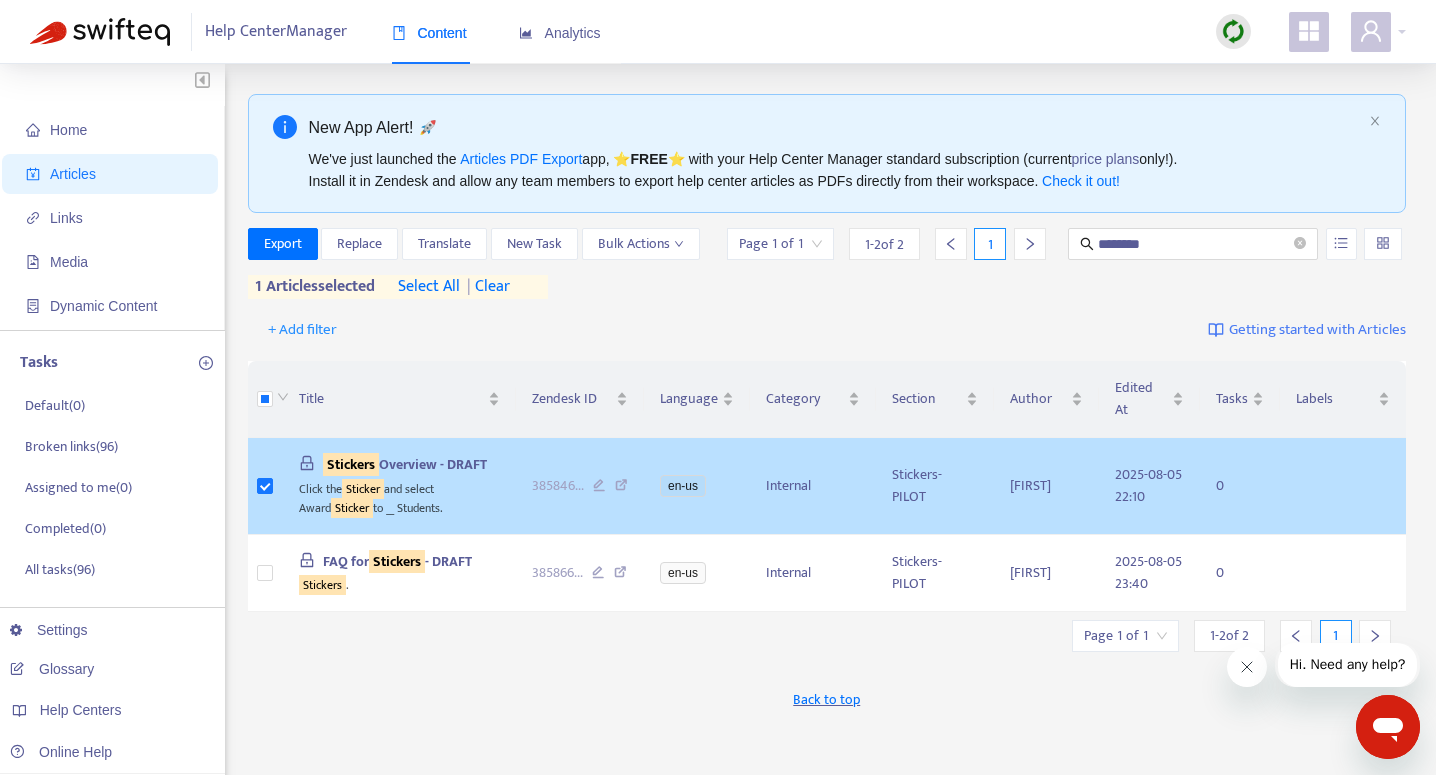 click on "Stickers  Overview - DRAFT" at bounding box center [399, 465] 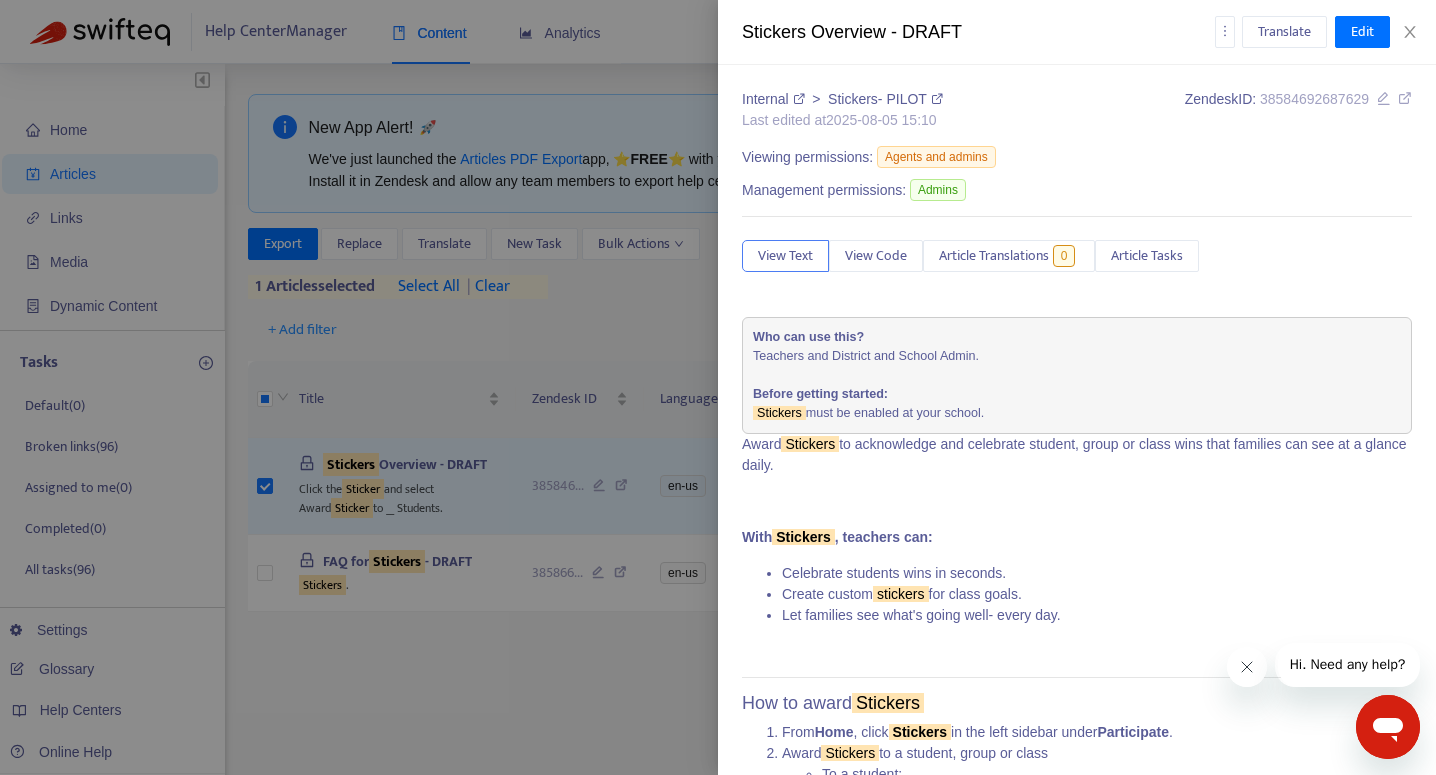 click at bounding box center [718, 387] 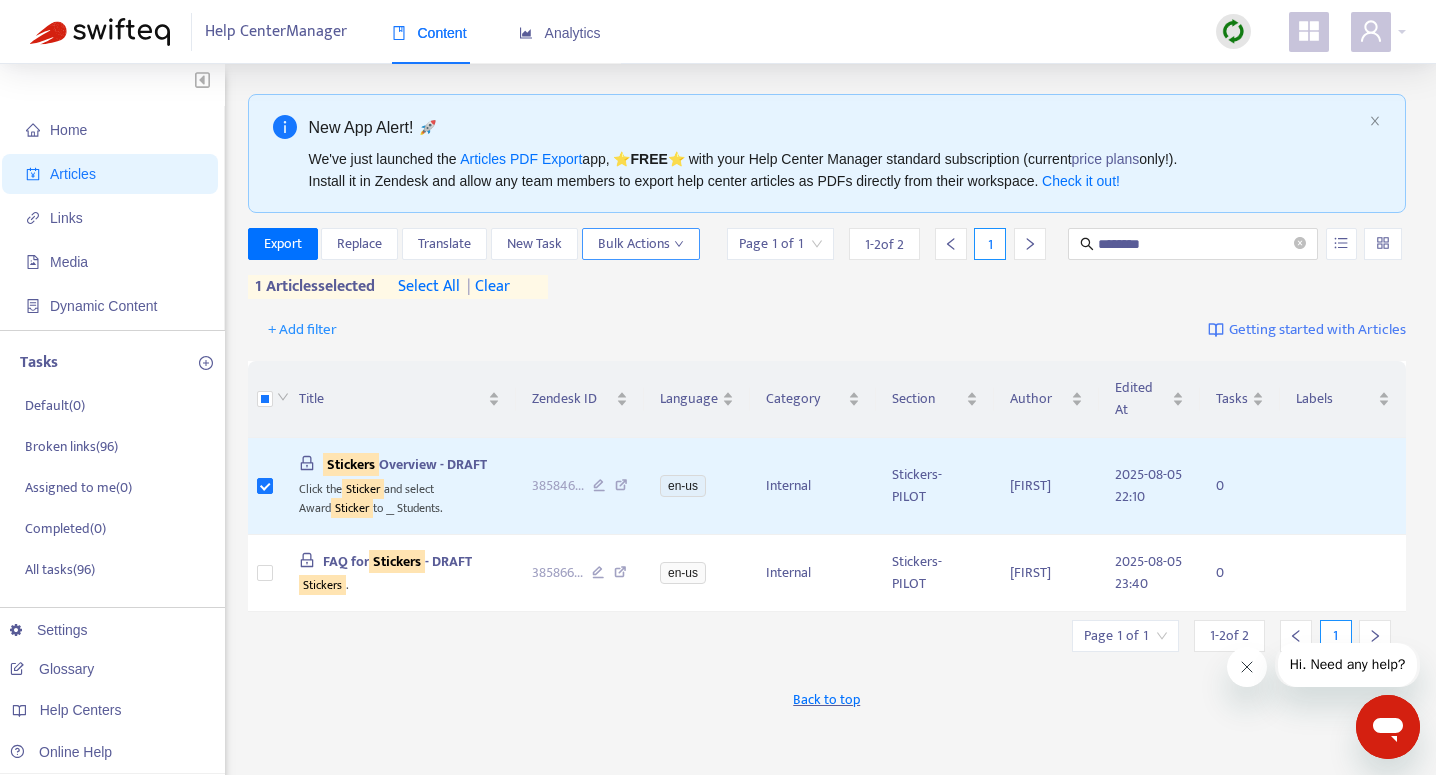 click on "Bulk Actions" at bounding box center (641, 244) 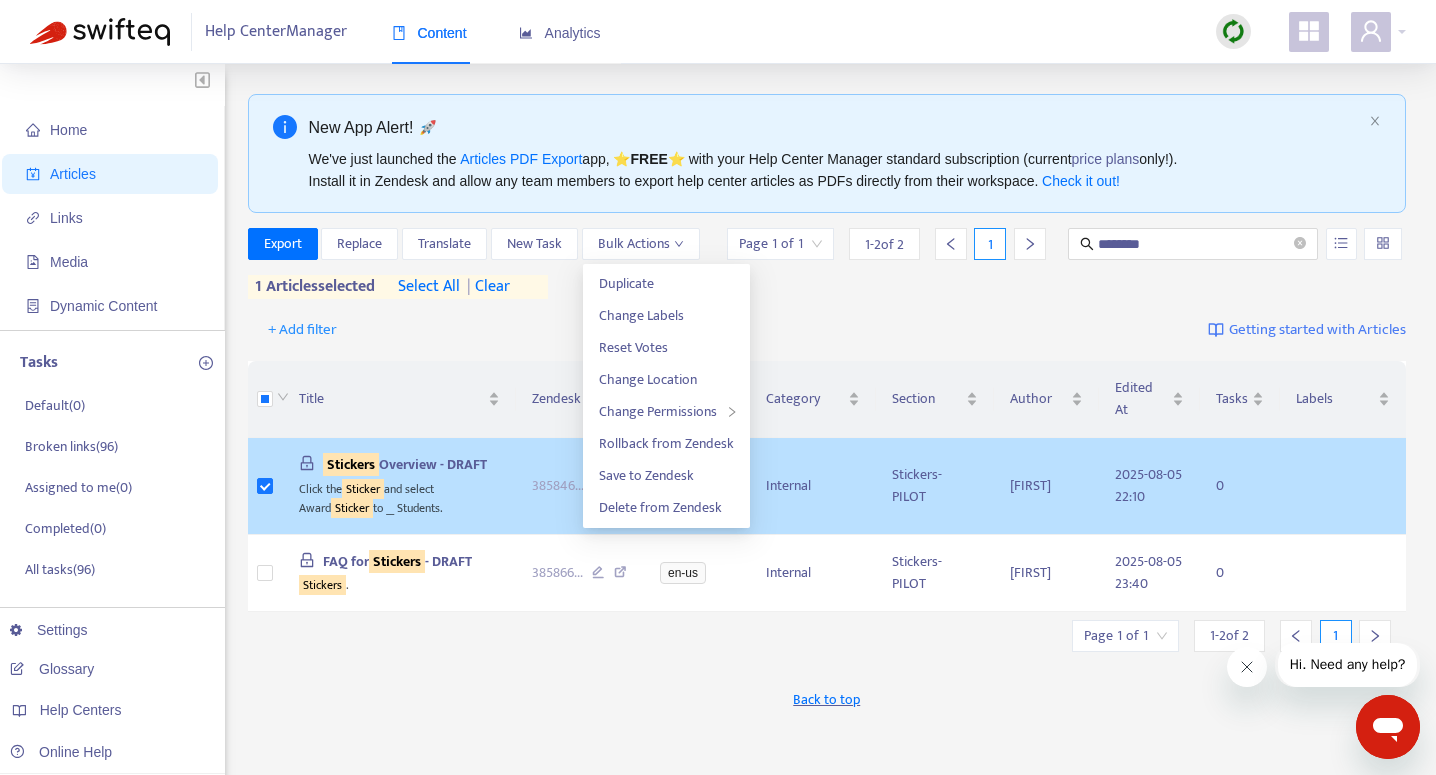 click on "Stickers  Overview - DRAFT Click the  Sticker  and select Award  Sticker  to __ Students." at bounding box center [399, 486] 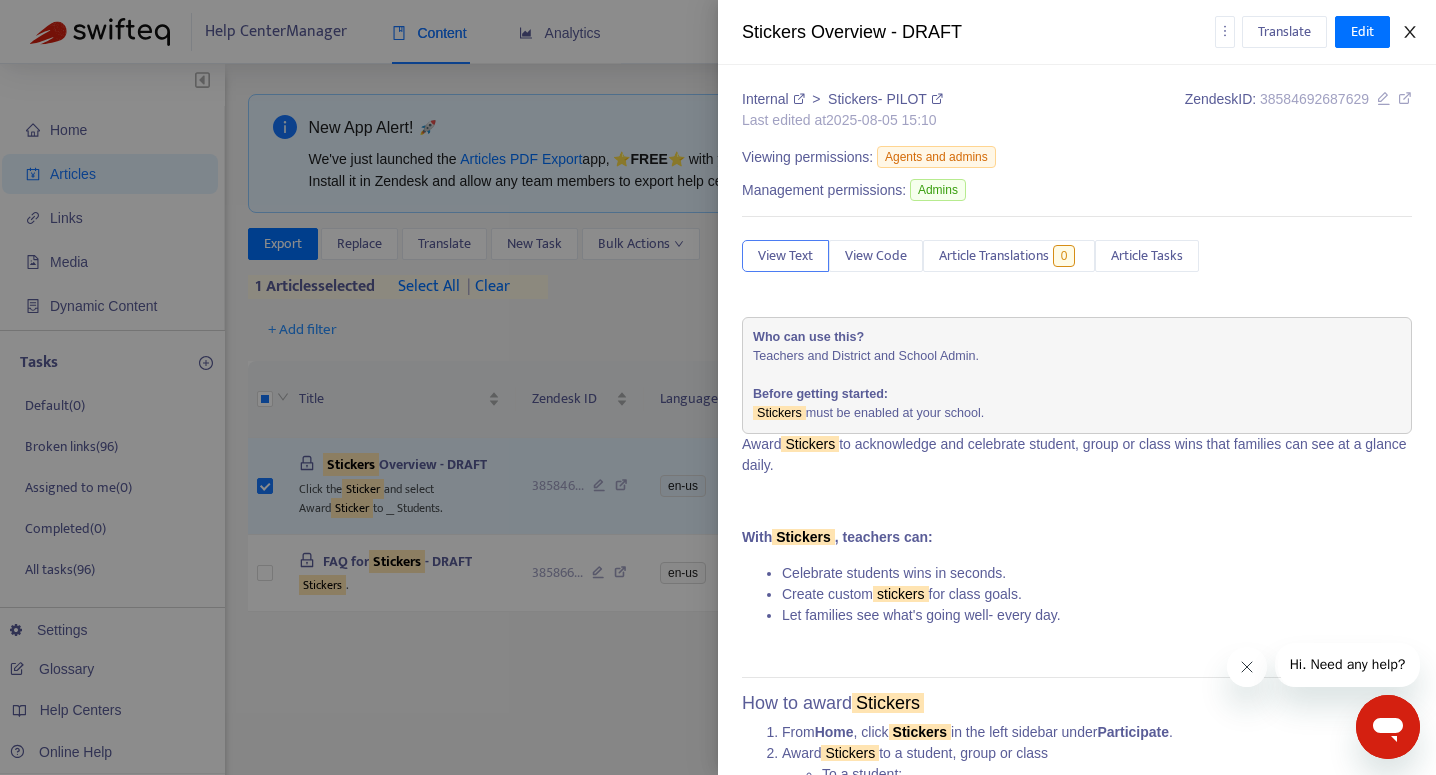 click 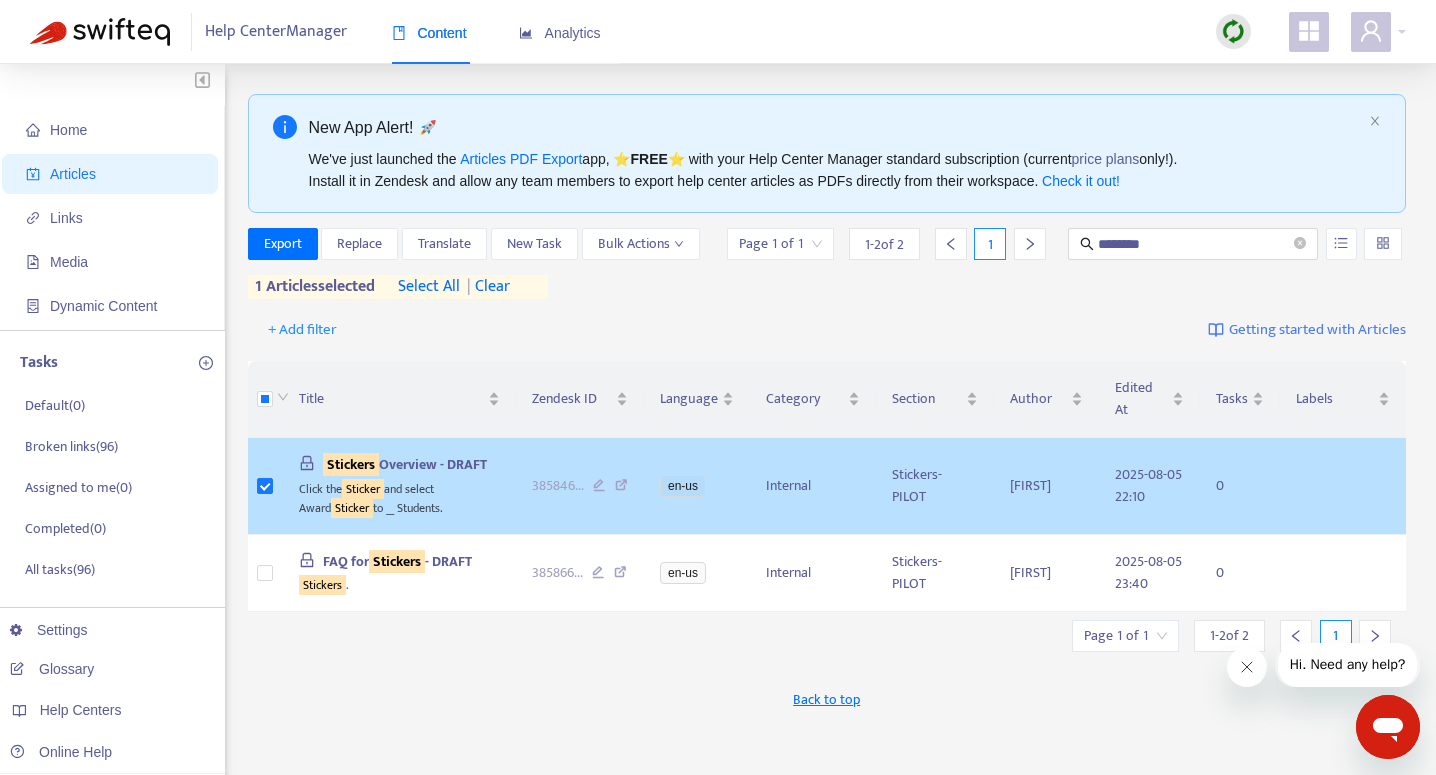 click at bounding box center (1343, 486) 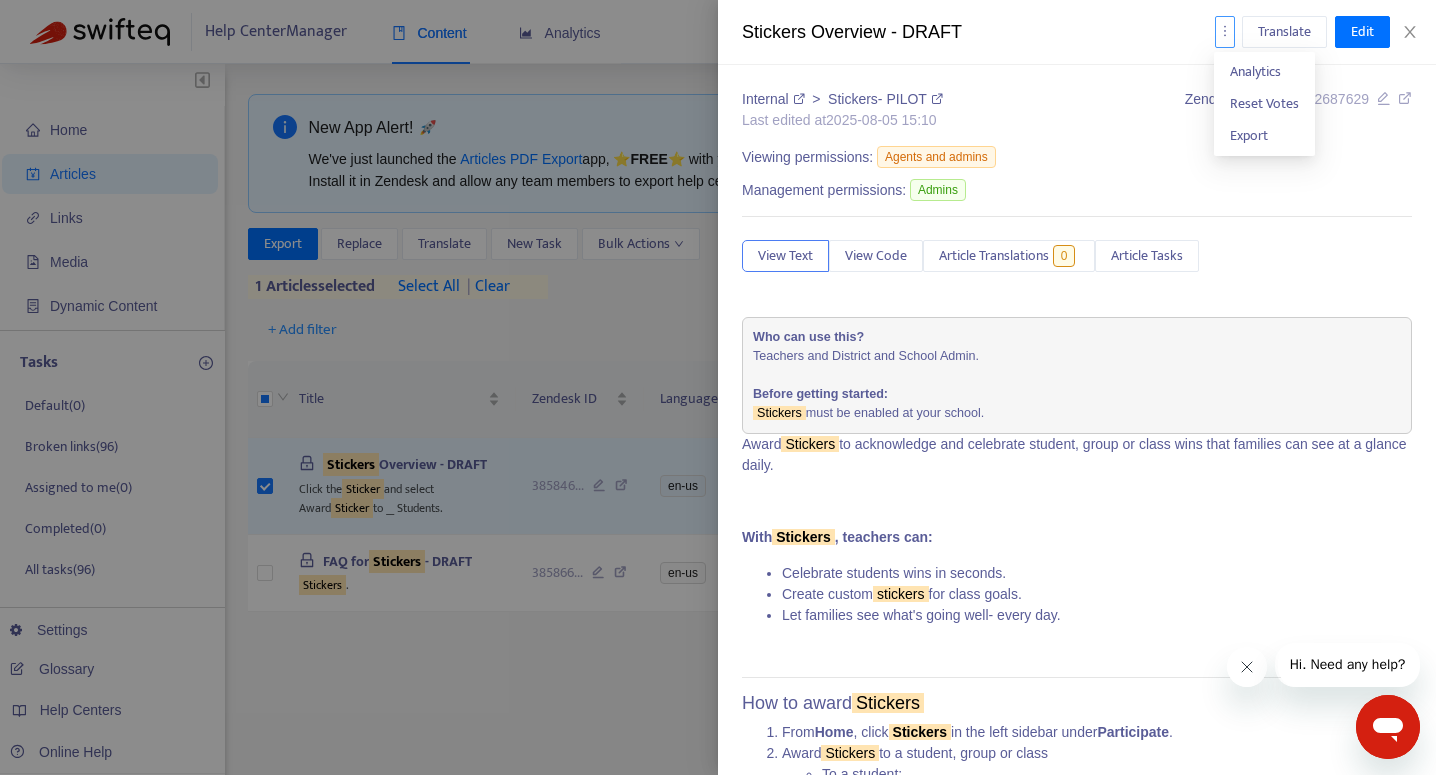 click 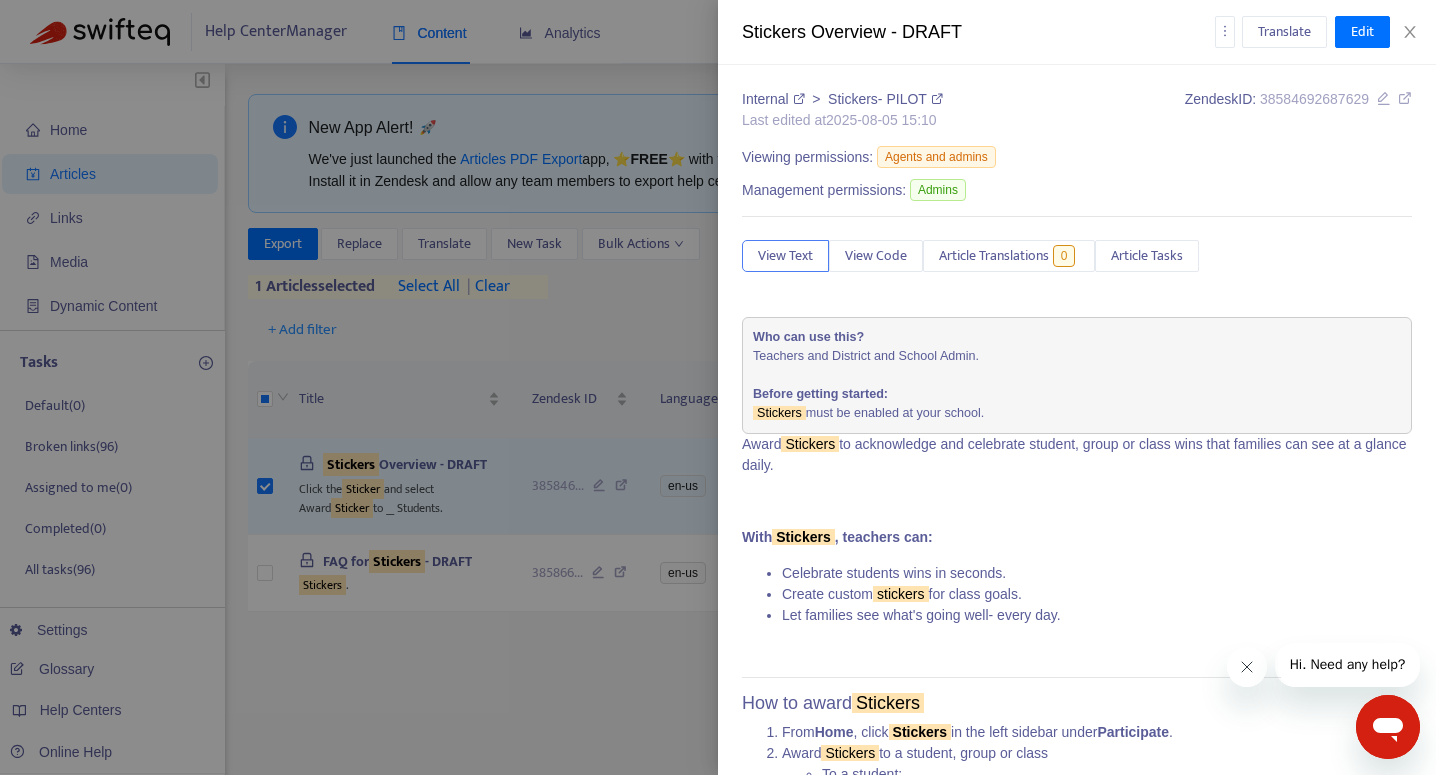 click on "Internal      >    Stickers- PILOT   Last edited at  2025-08-05 15:10 Zendesk  ID: 38584692687629" at bounding box center [1077, 112] 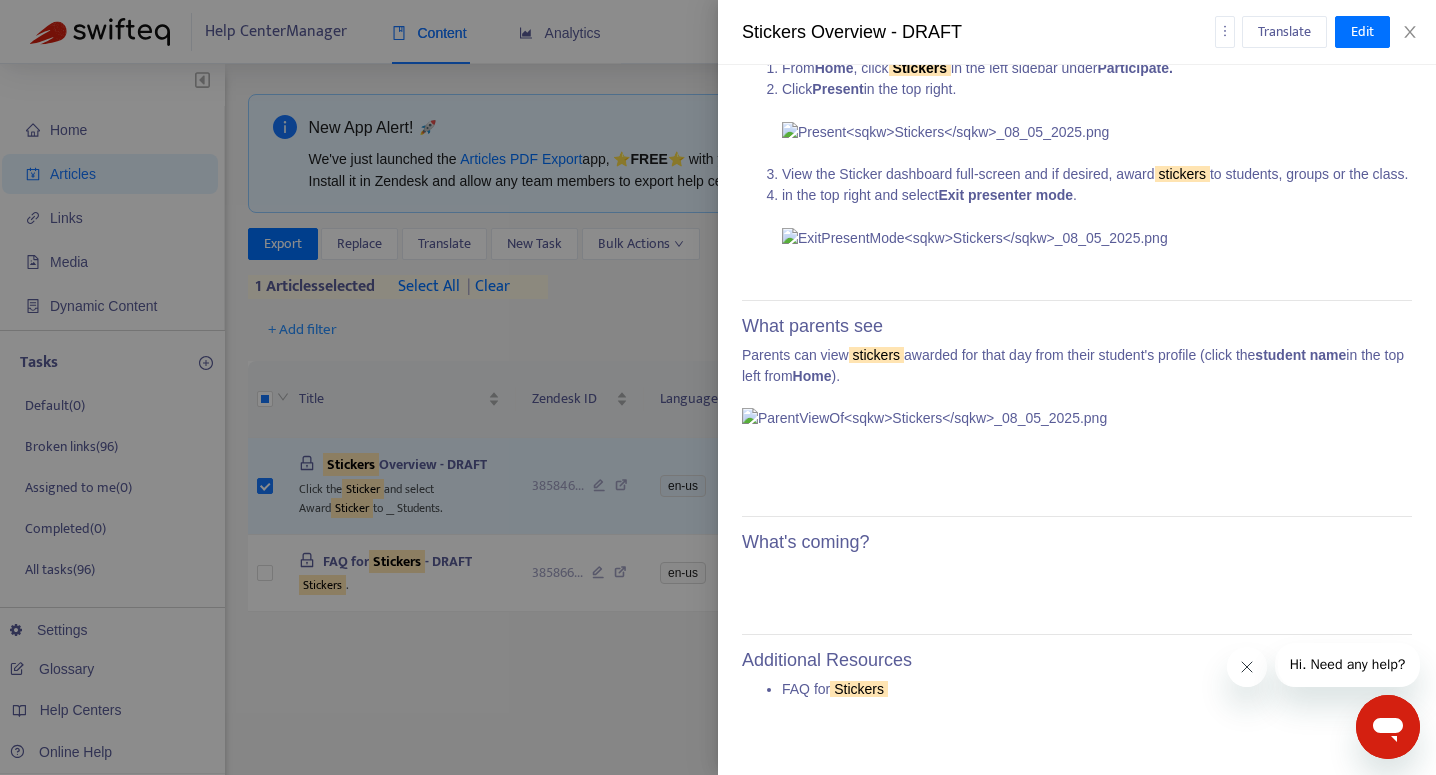 scroll, scrollTop: 11053, scrollLeft: 0, axis: vertical 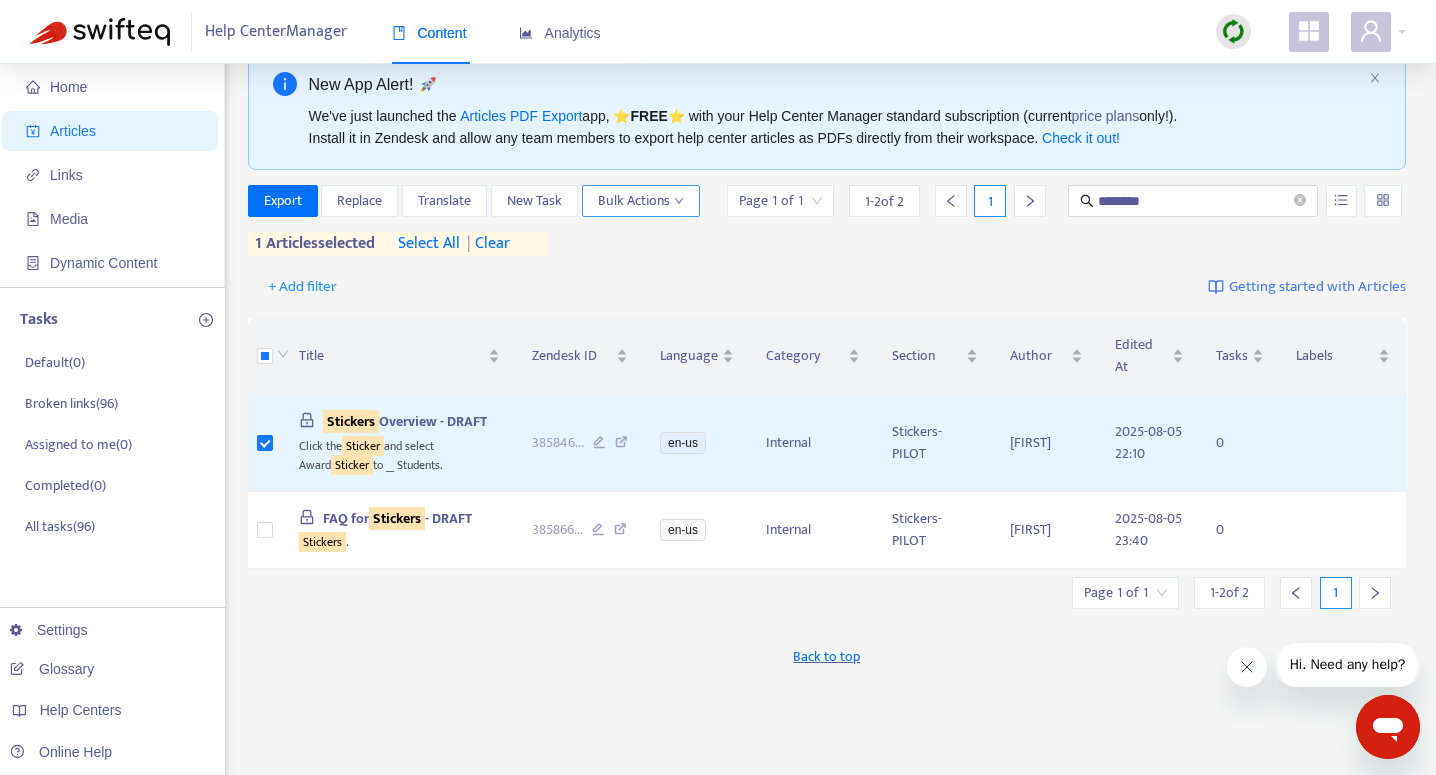 click on "Bulk Actions" at bounding box center (641, 201) 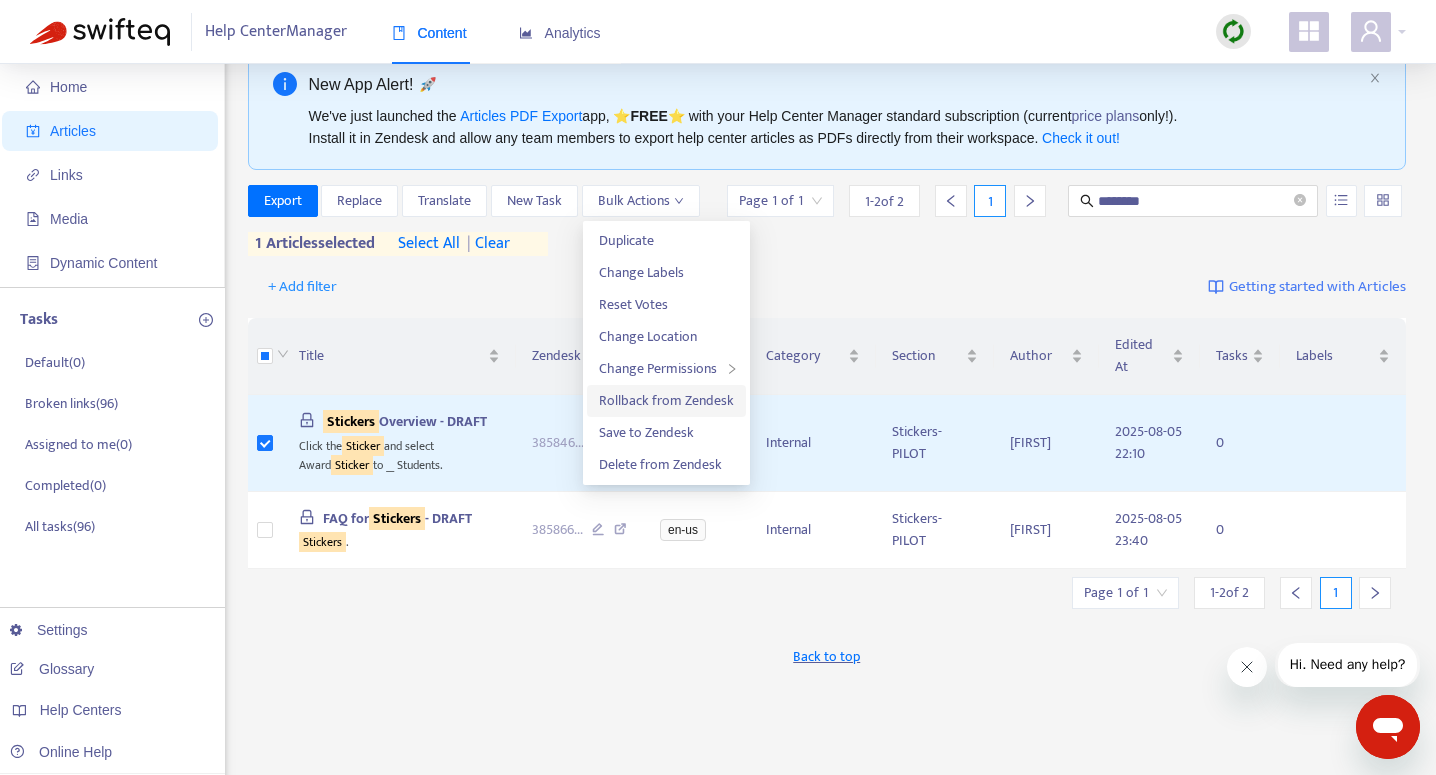 click on "Rollback from Zendesk" at bounding box center [666, 400] 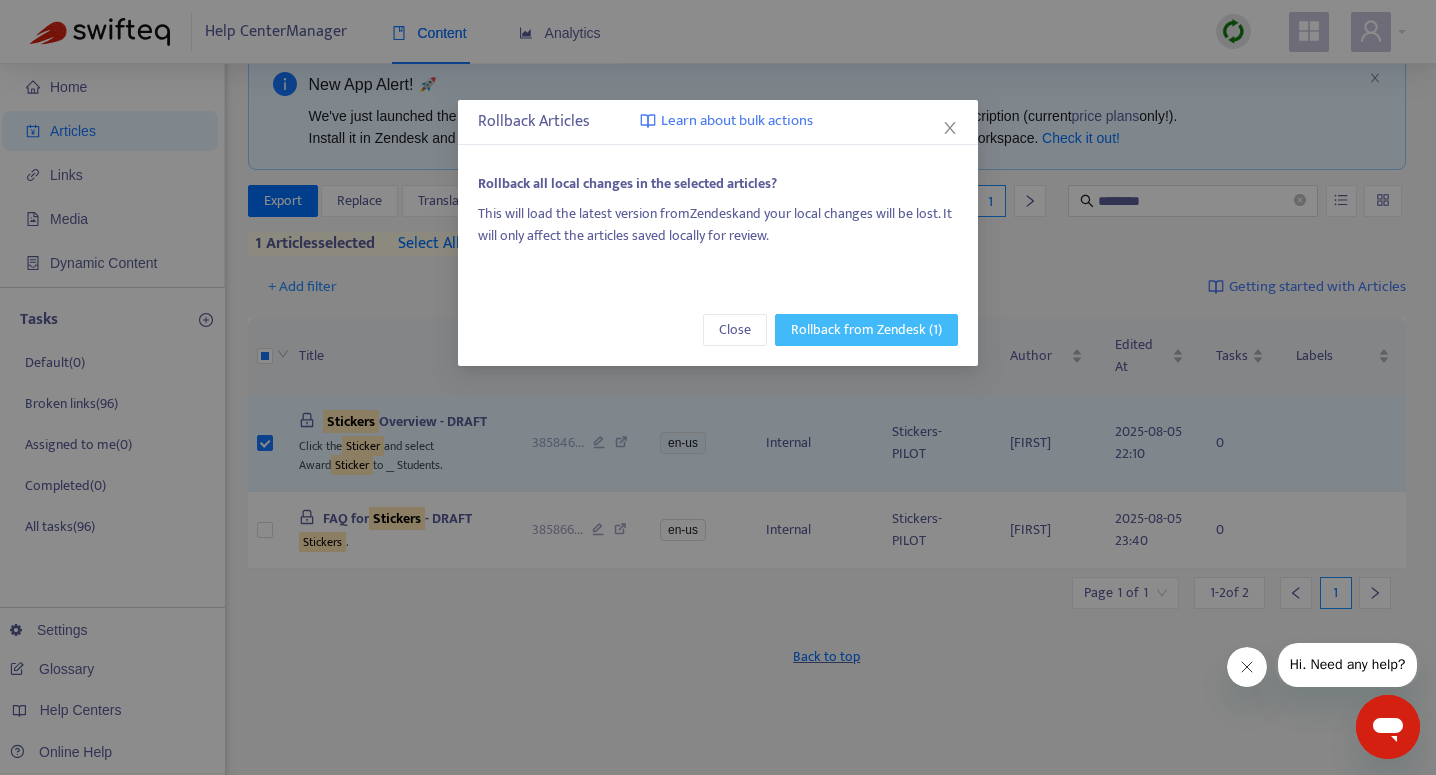 click on "Rollback from Zendesk (1)" at bounding box center (866, 330) 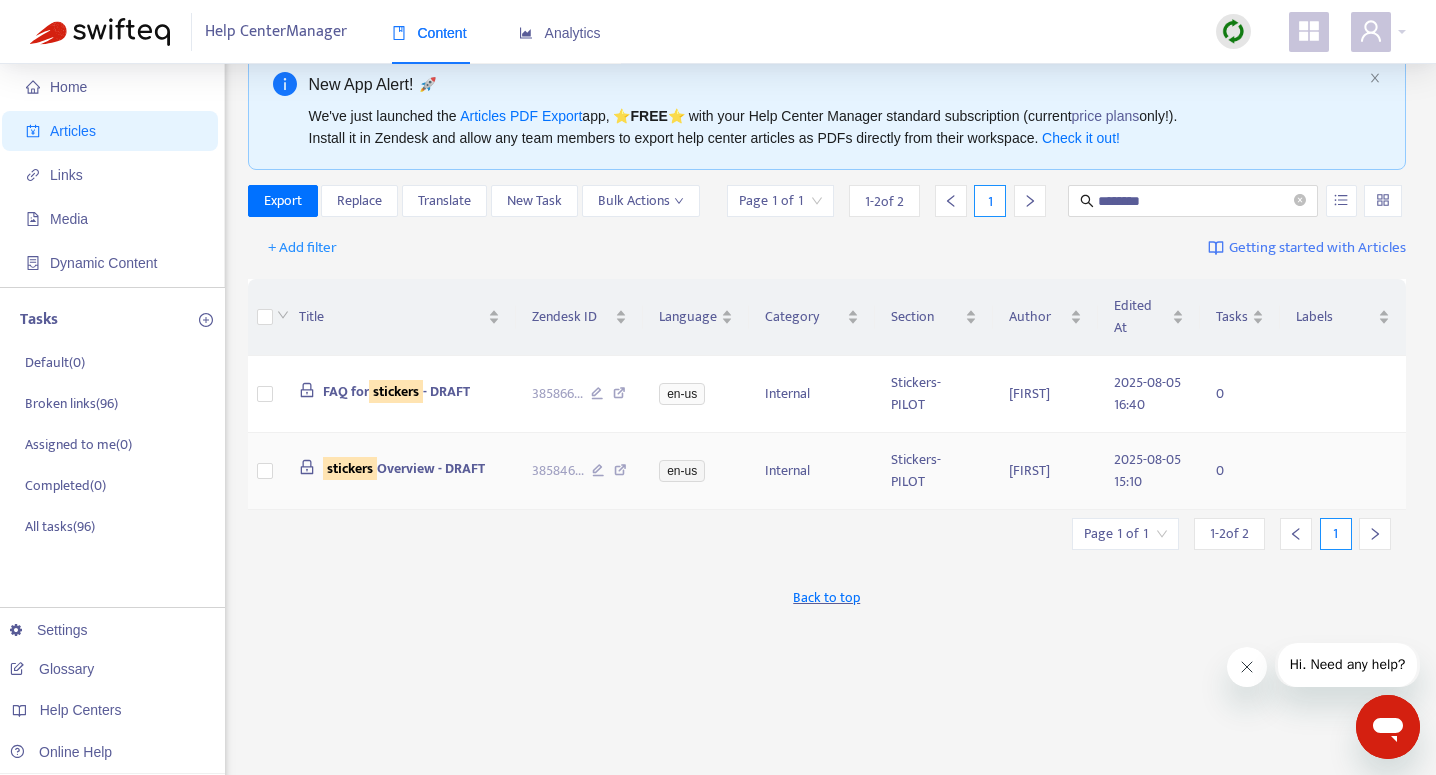 click on "stickers  Overview - DRAFT" at bounding box center [404, 468] 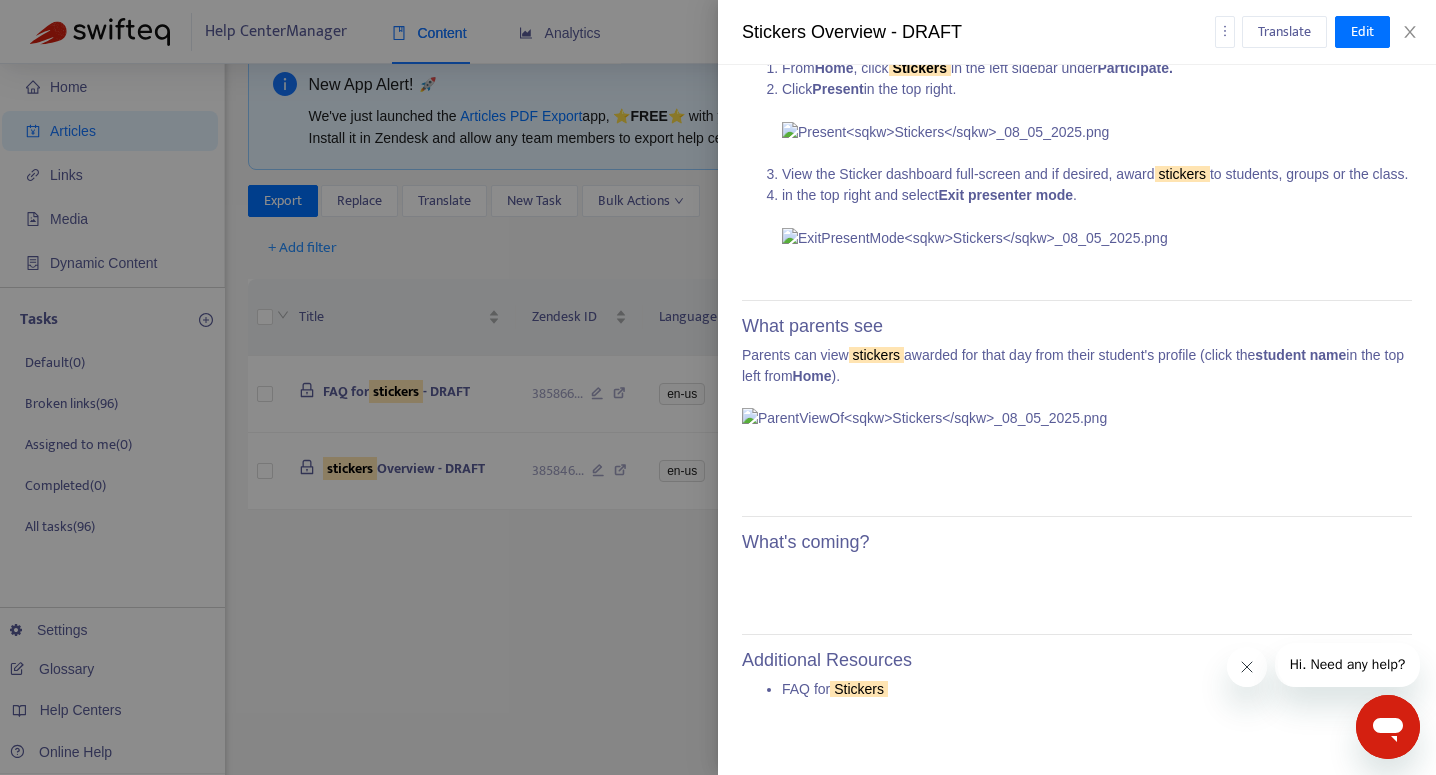 scroll, scrollTop: 11053, scrollLeft: 0, axis: vertical 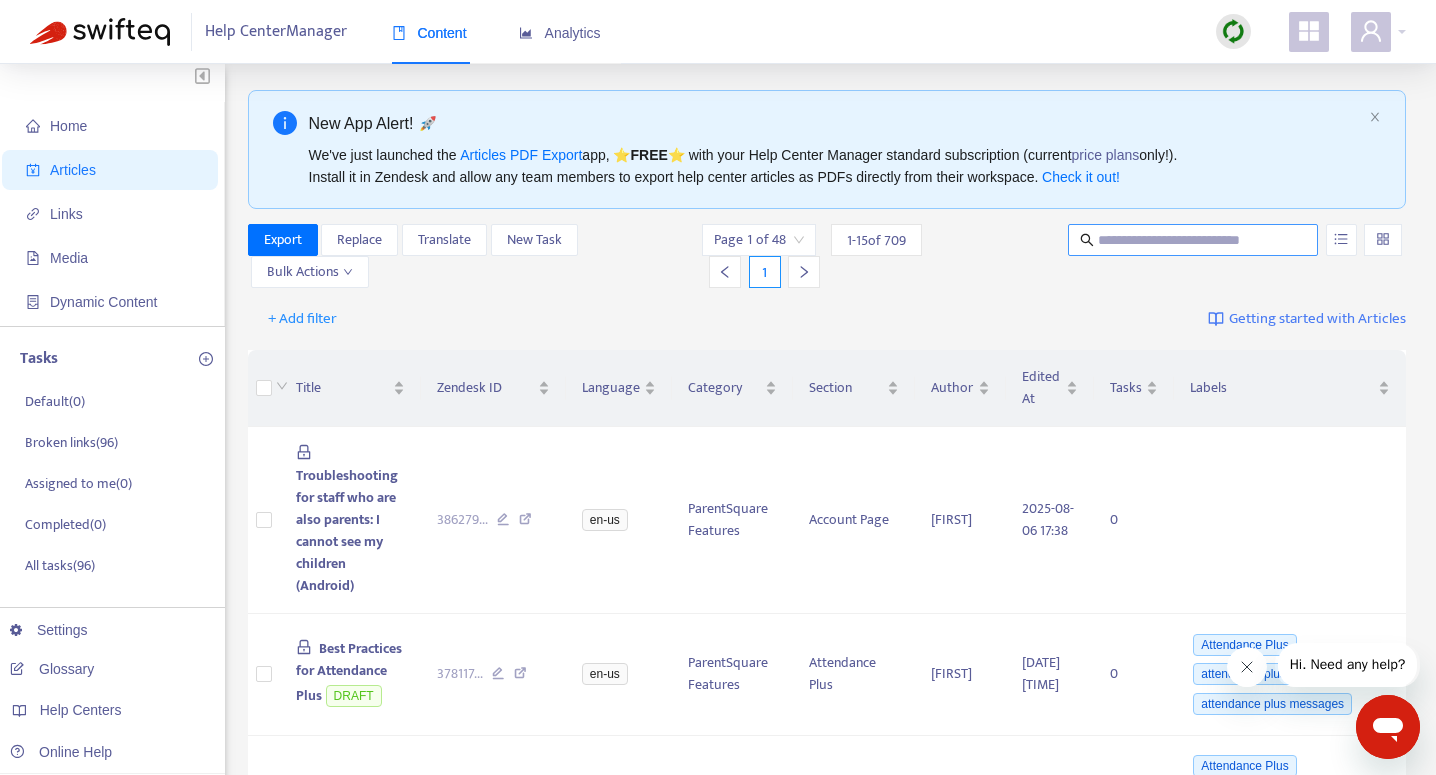 click at bounding box center [1194, 240] 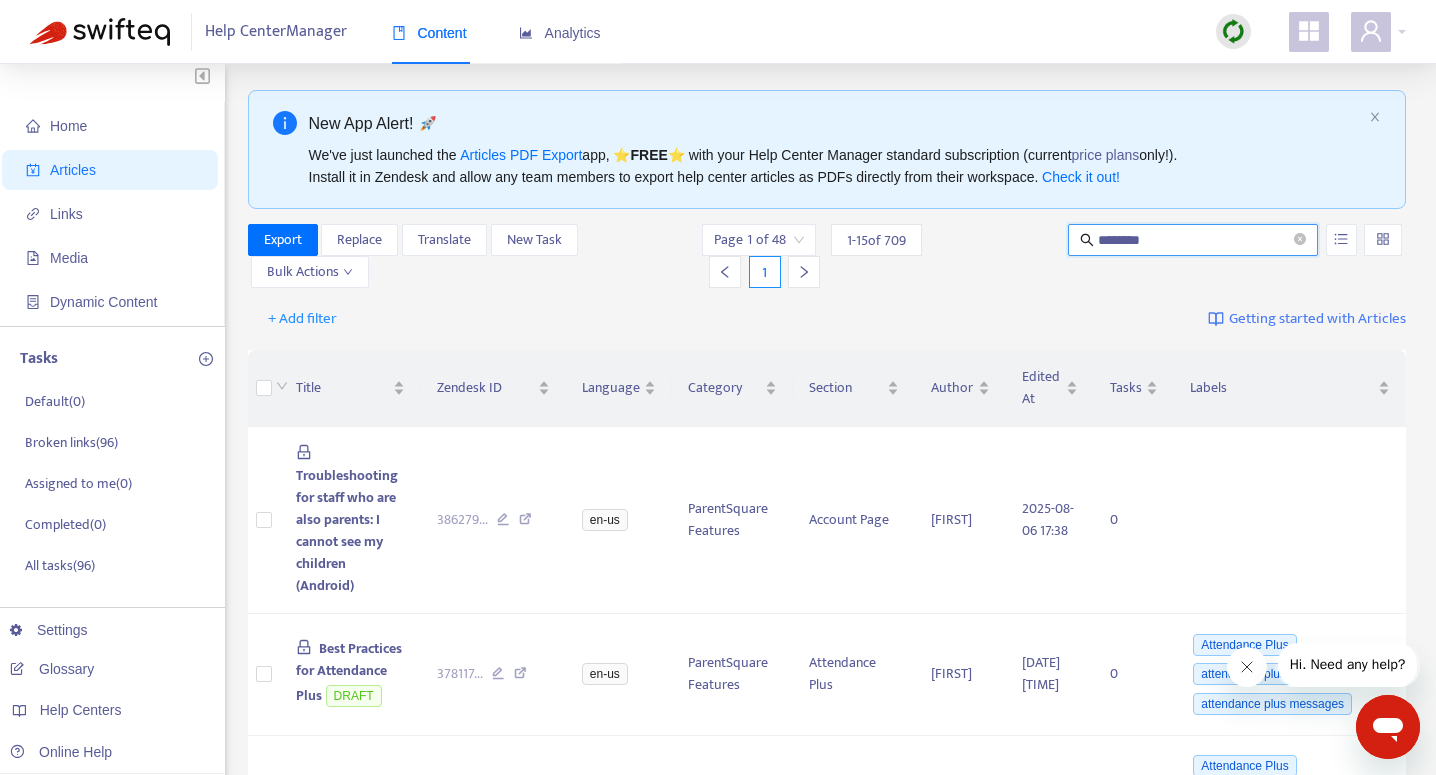 type on "********" 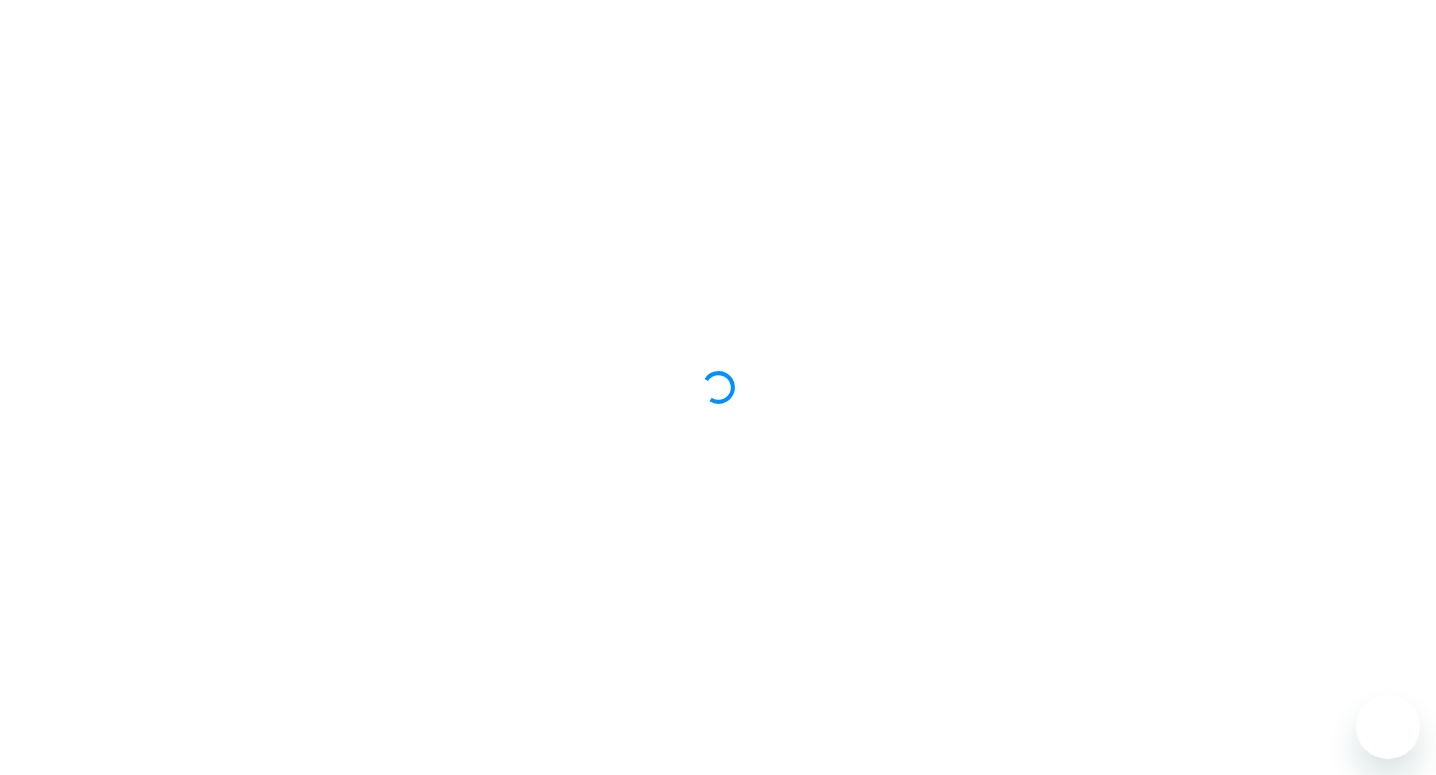scroll, scrollTop: 0, scrollLeft: 0, axis: both 